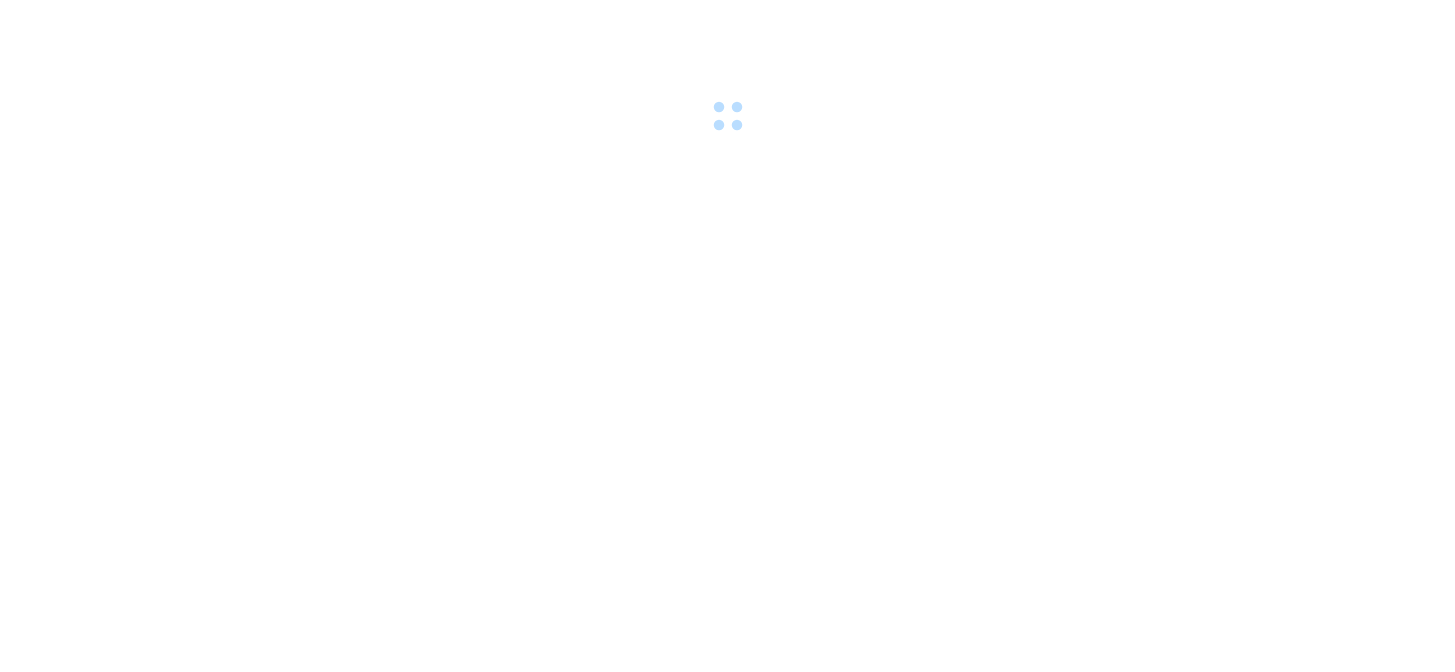 scroll, scrollTop: 0, scrollLeft: 0, axis: both 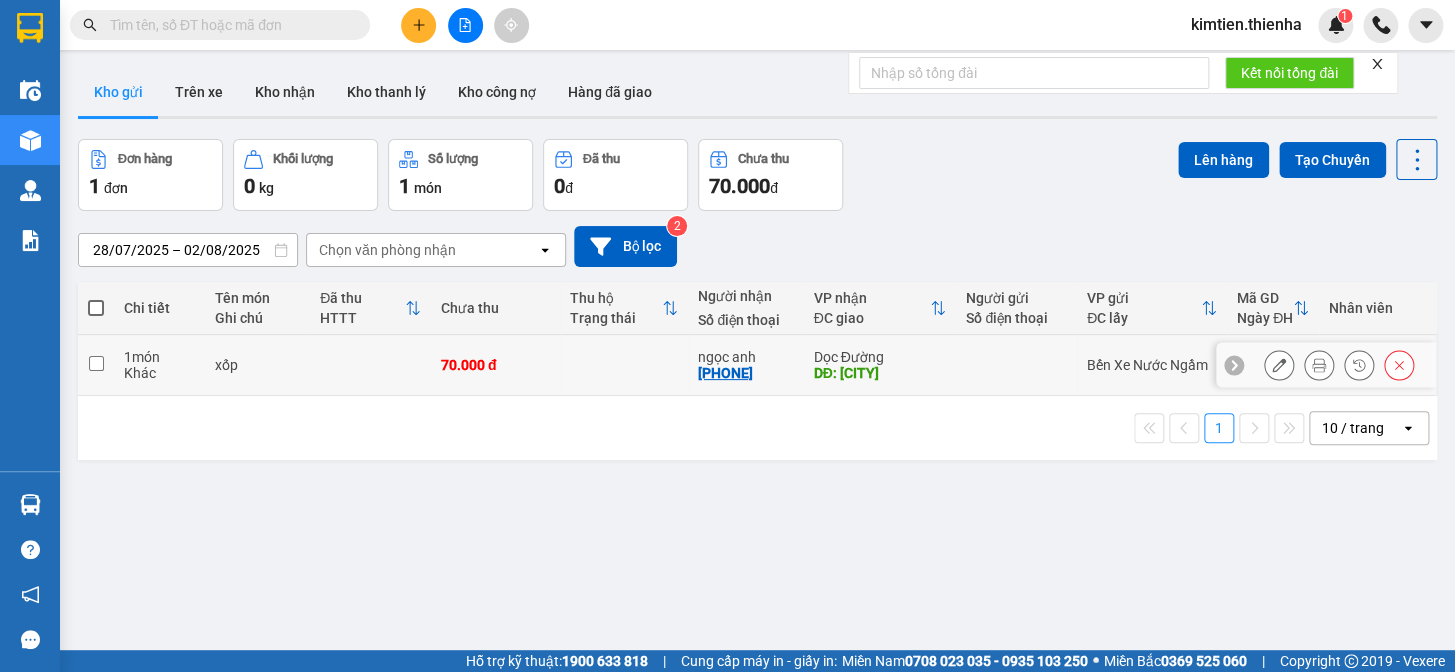 click at bounding box center (1319, 365) 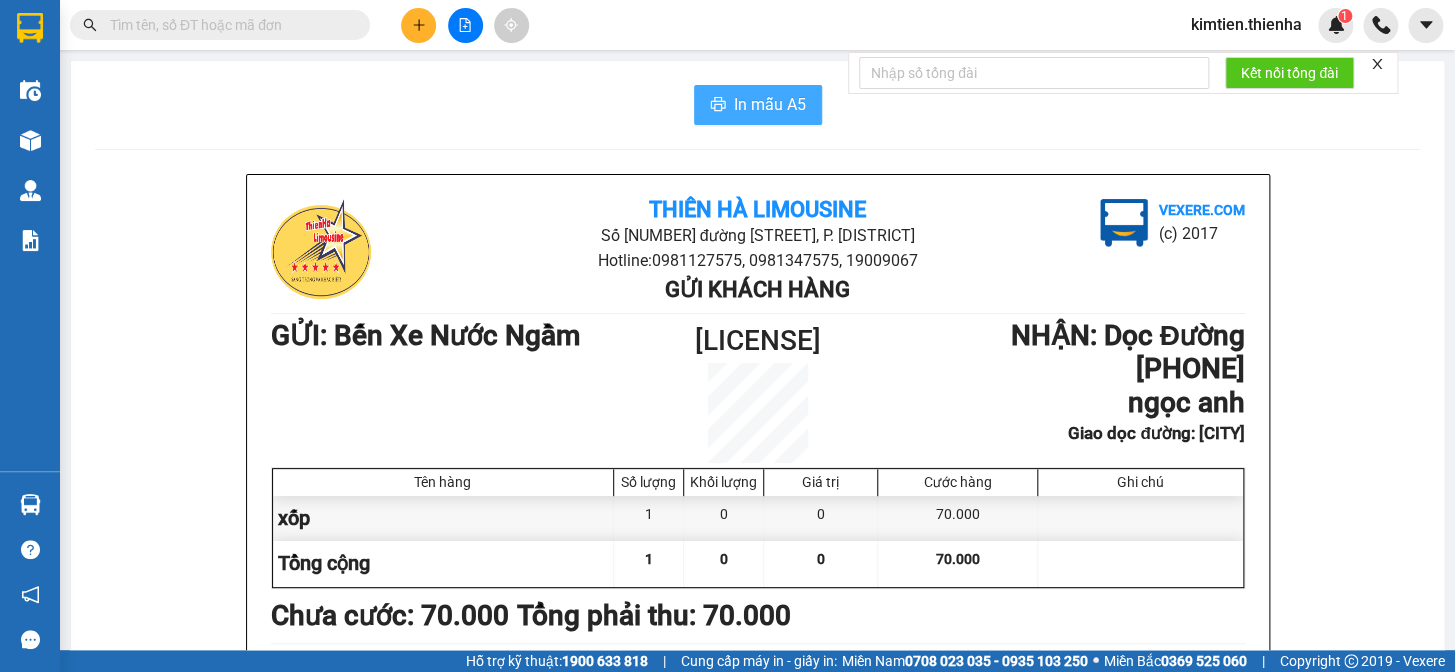 click on "In mẫu A5" at bounding box center (770, 104) 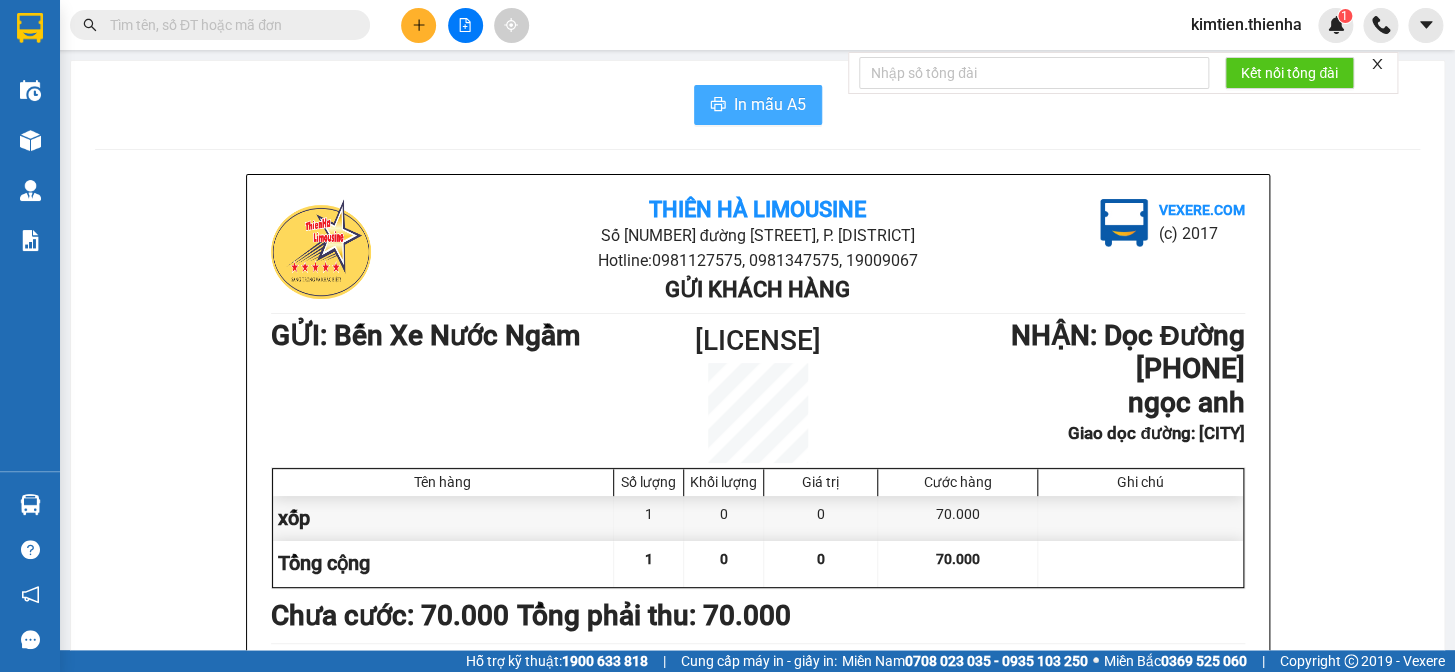 scroll, scrollTop: 0, scrollLeft: 0, axis: both 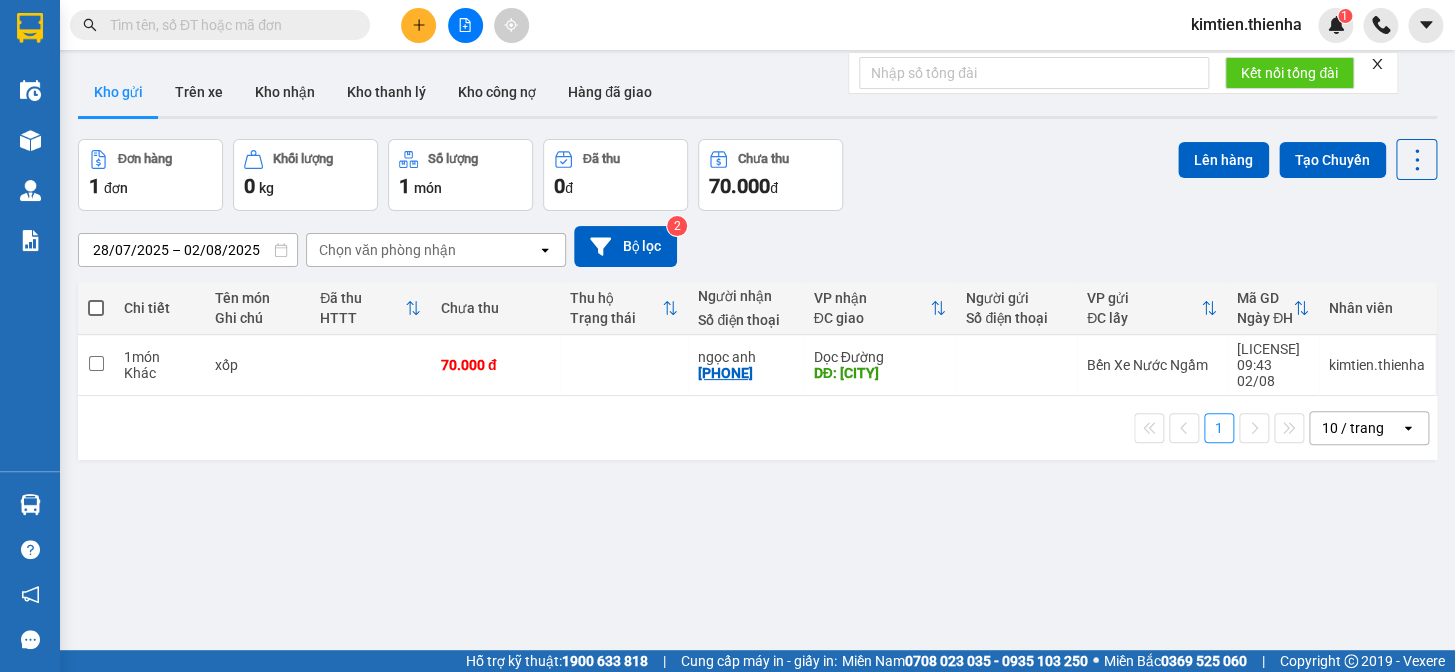 click at bounding box center (418, 25) 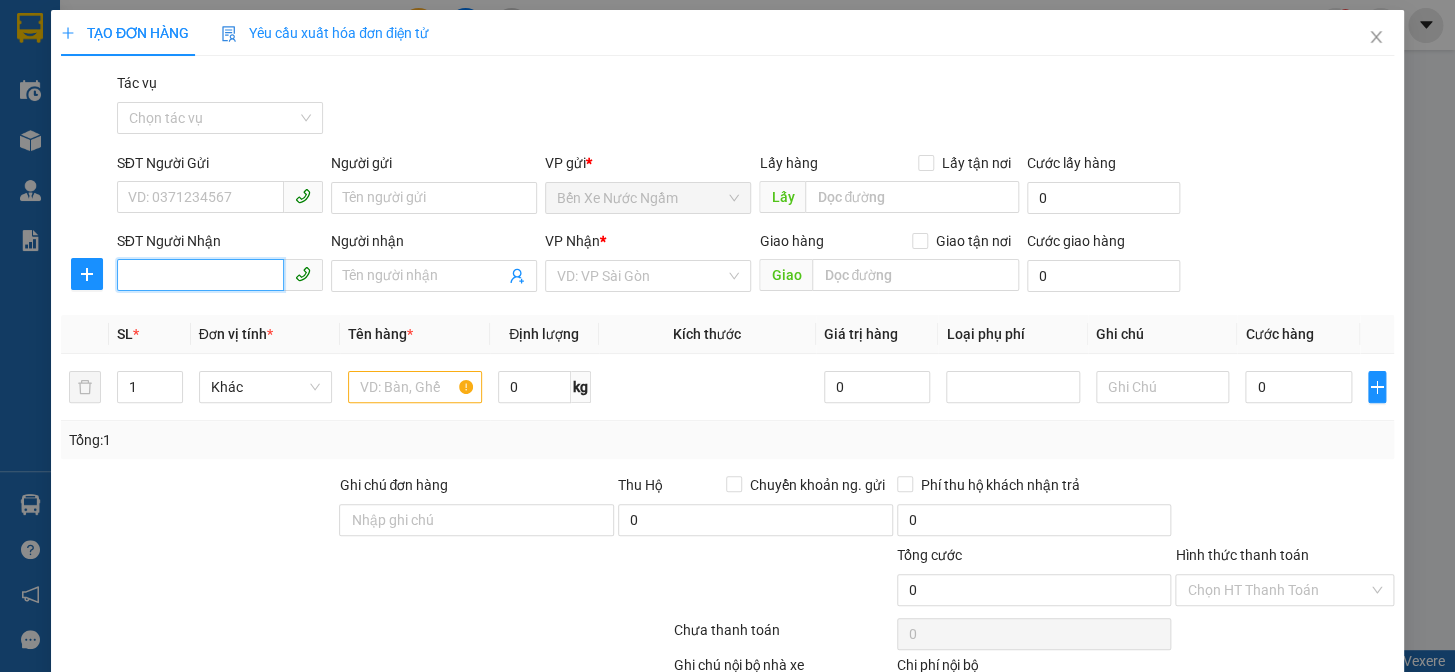 click on "SĐT Người Nhận" at bounding box center (200, 275) 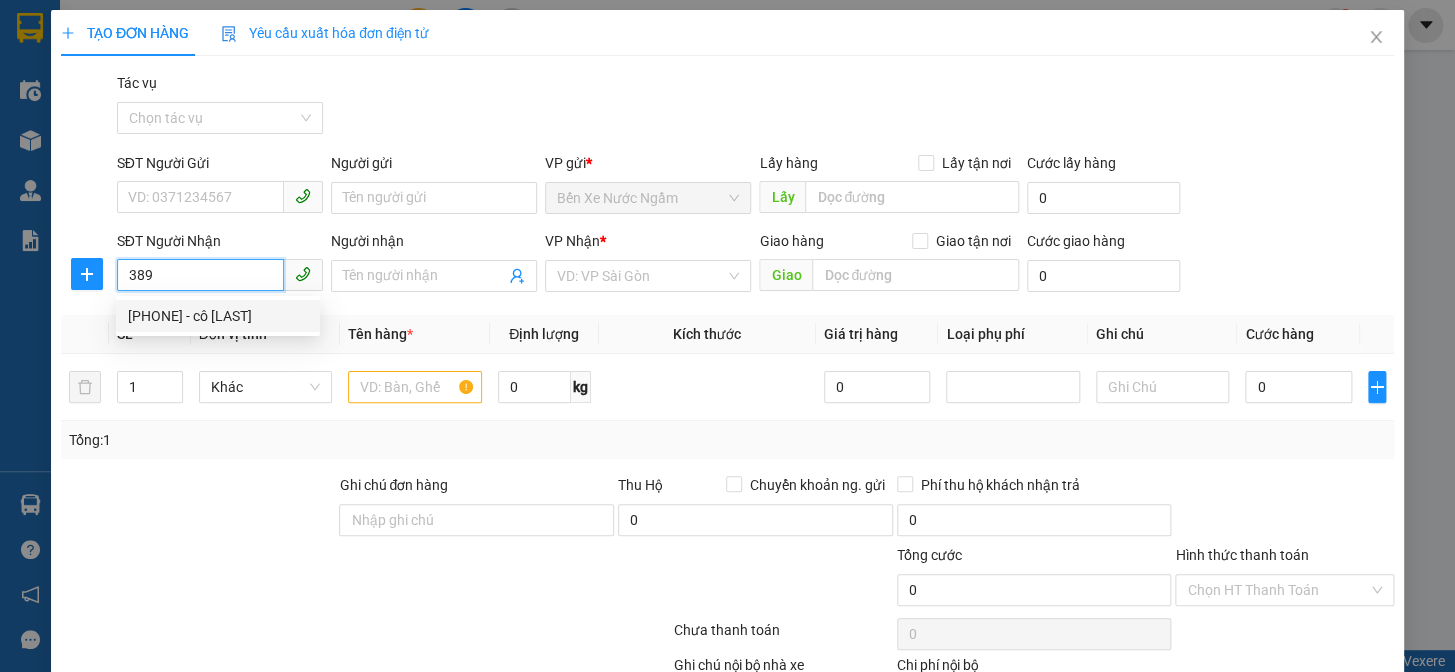 click on "[PHONE] - cô [LAST]" at bounding box center (218, 316) 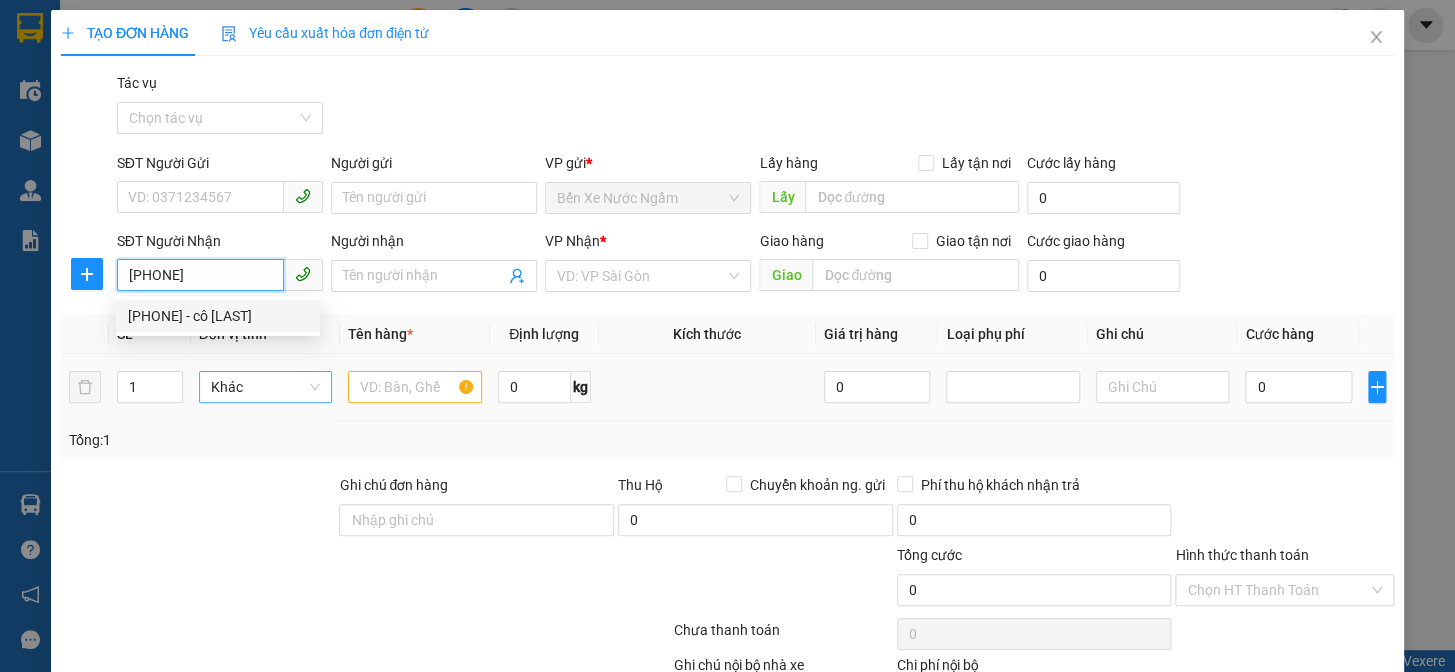 type on "cô [LAST]" 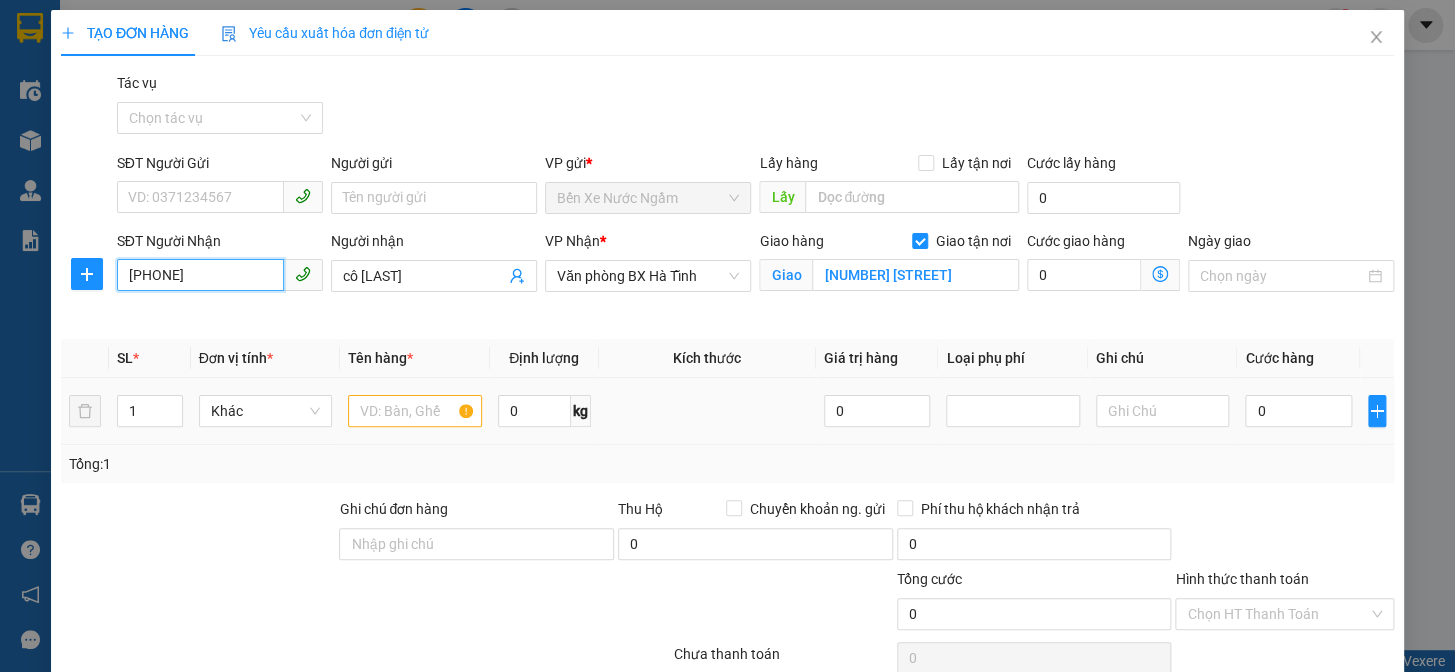 type on "[PHONE]" 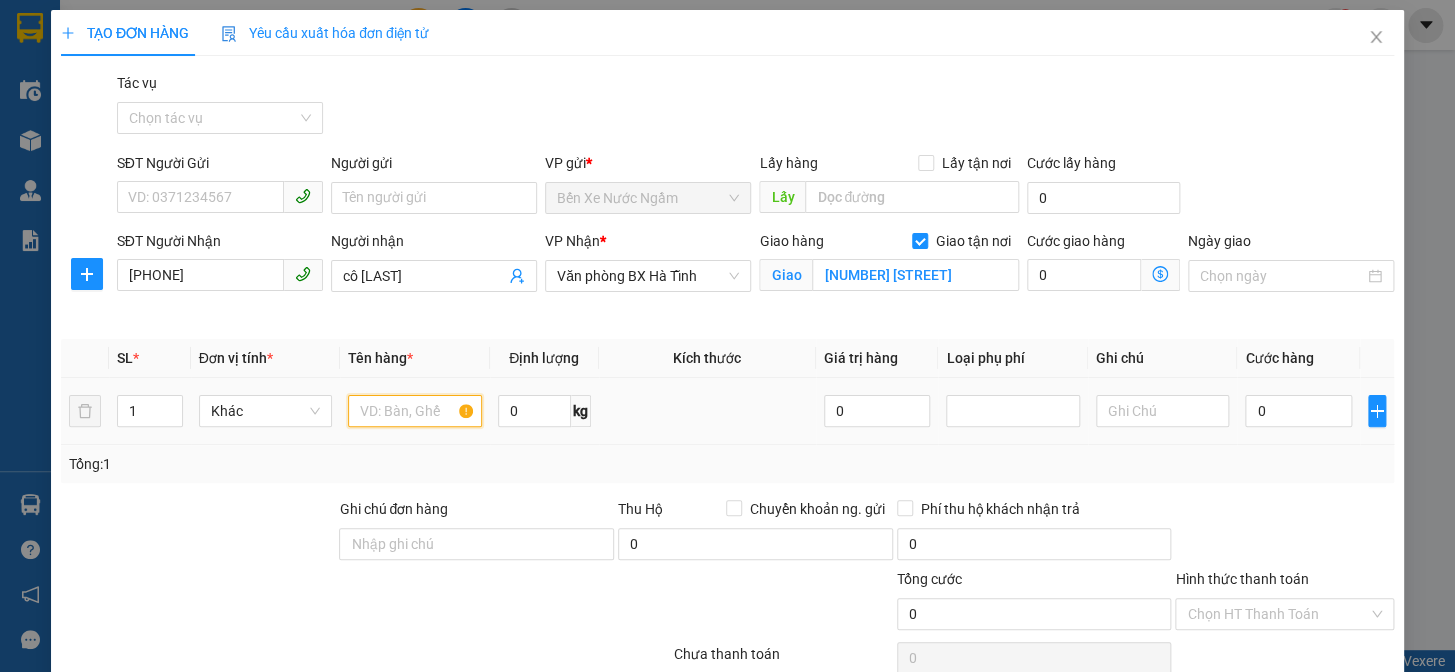 click at bounding box center (415, 411) 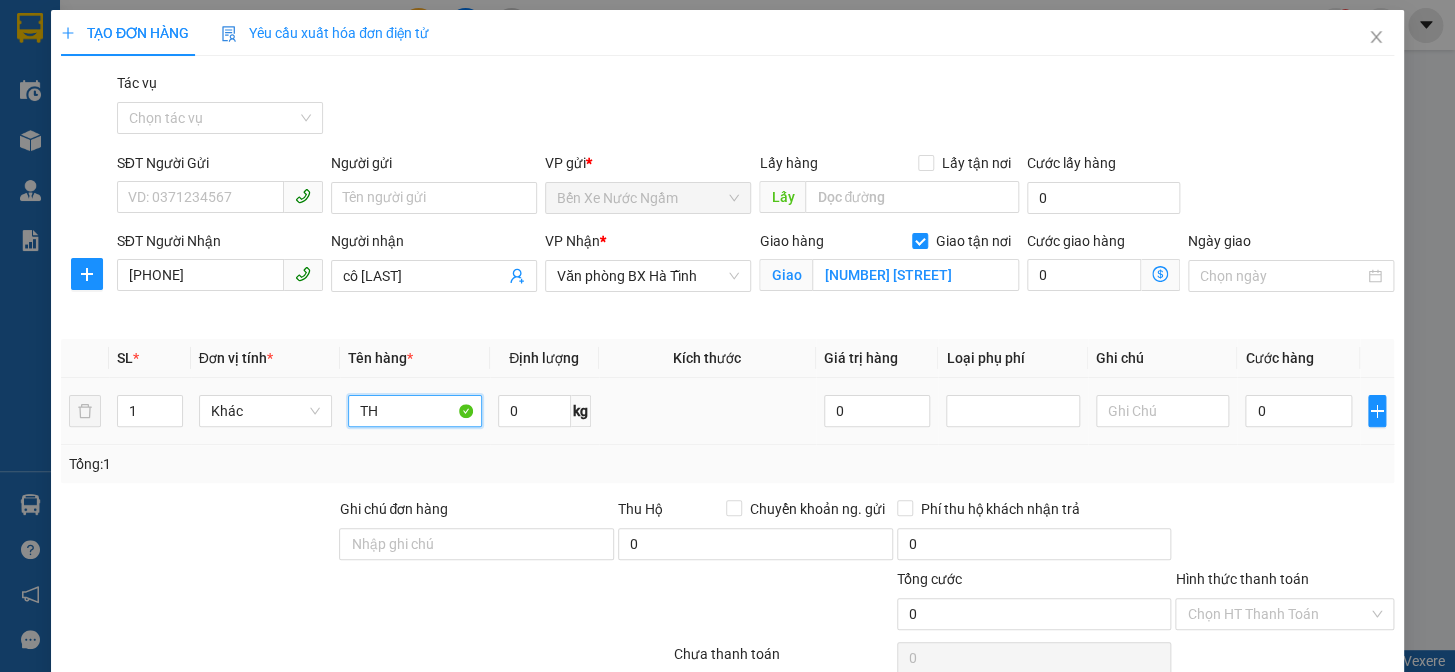 type on "T" 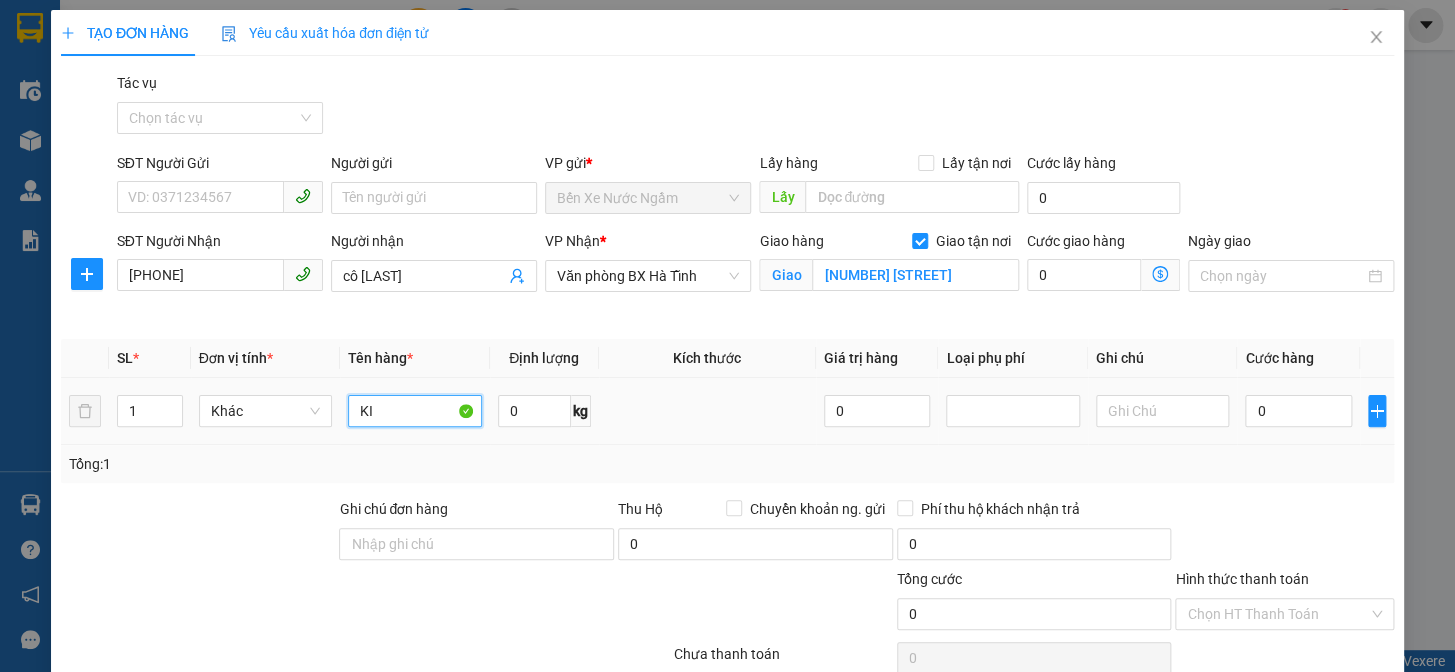 type on "K" 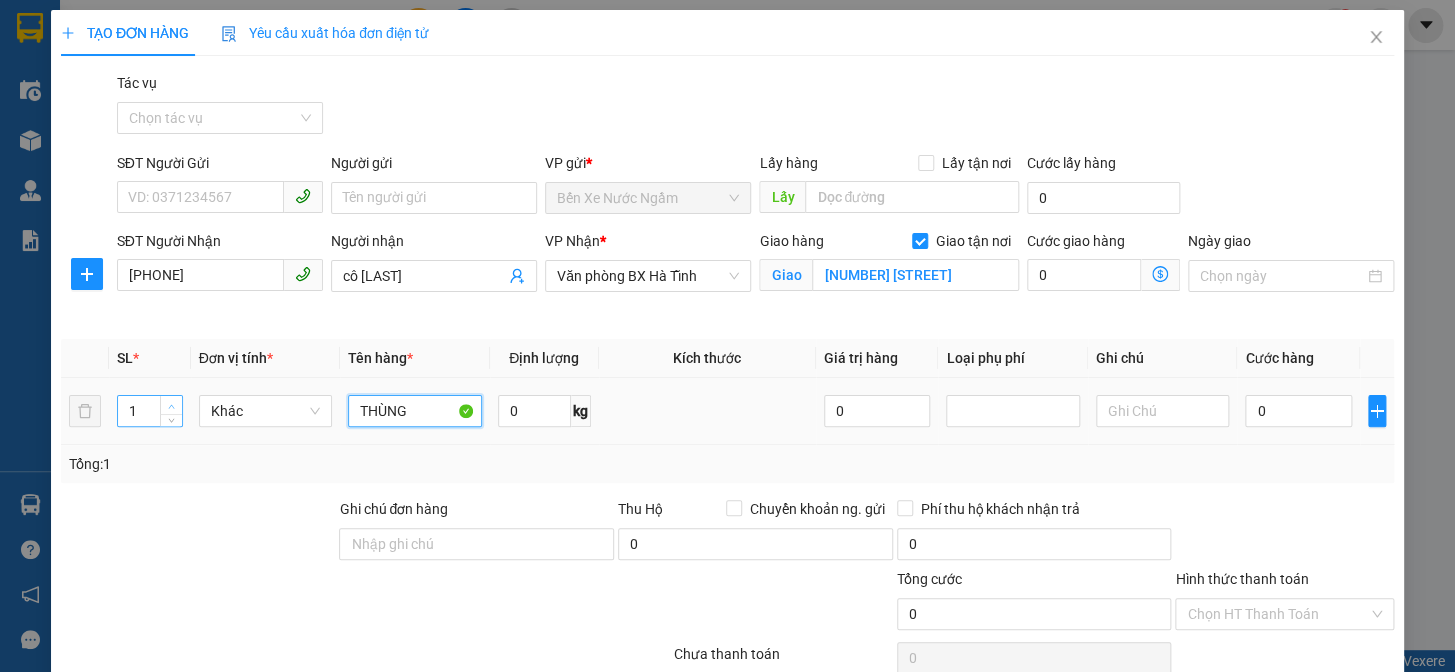 type on "THÙNG" 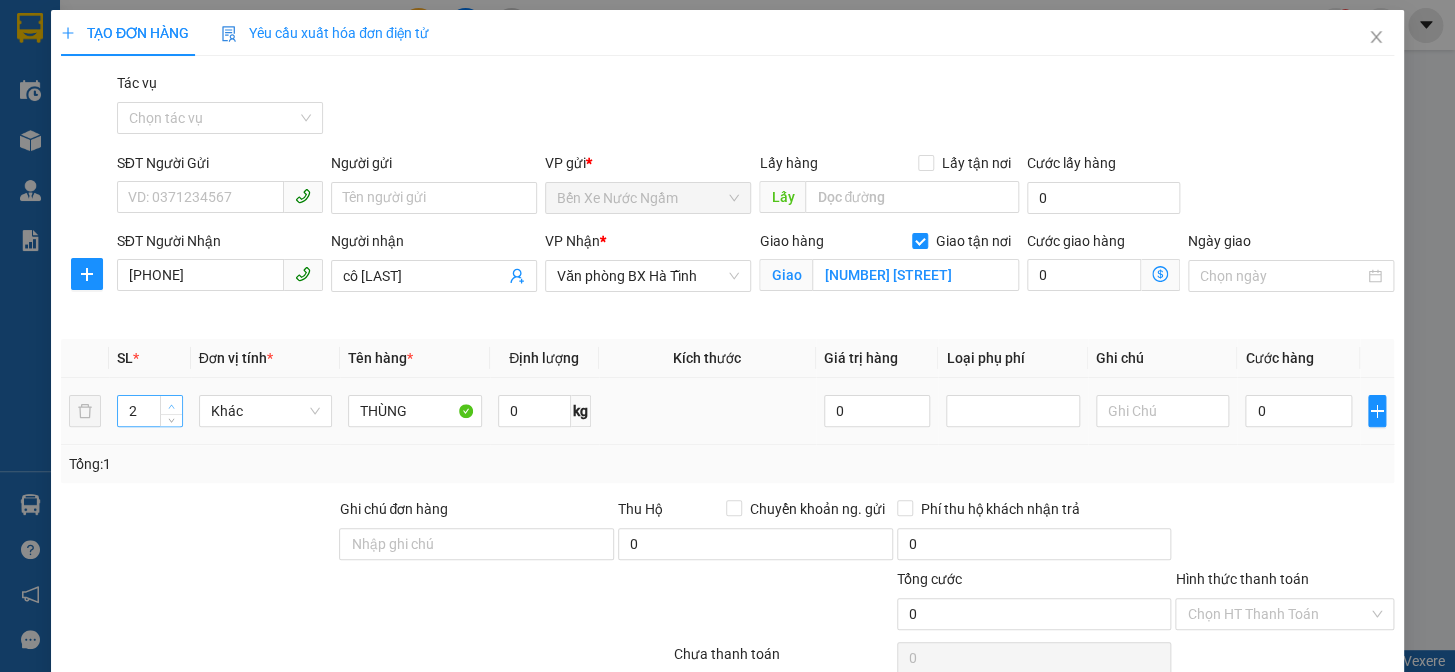 click at bounding box center [172, 406] 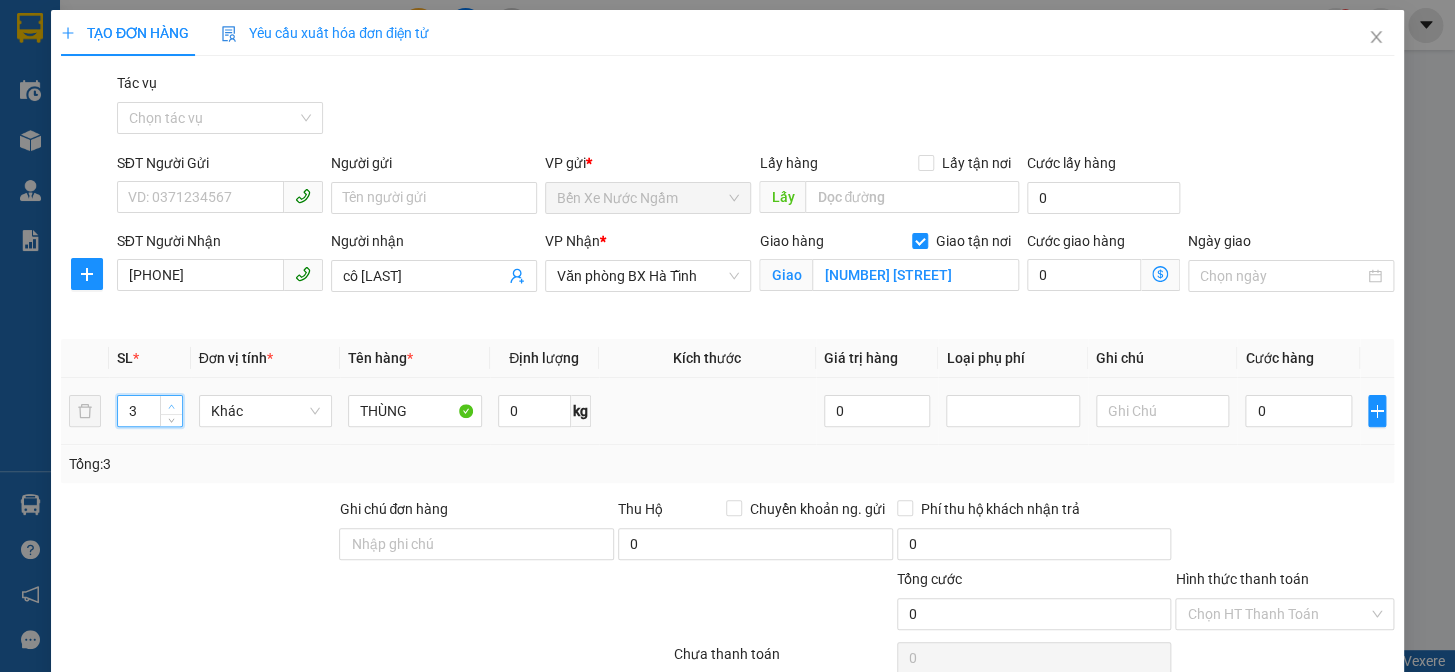 click 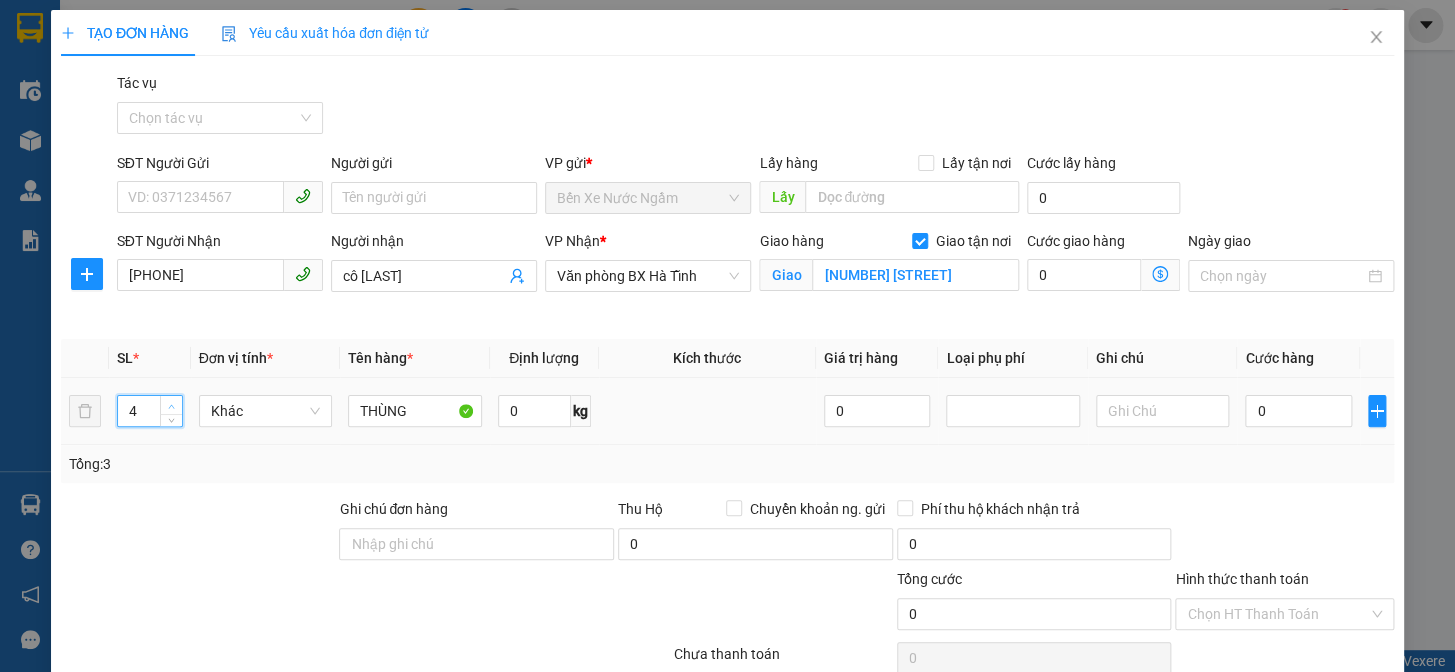click 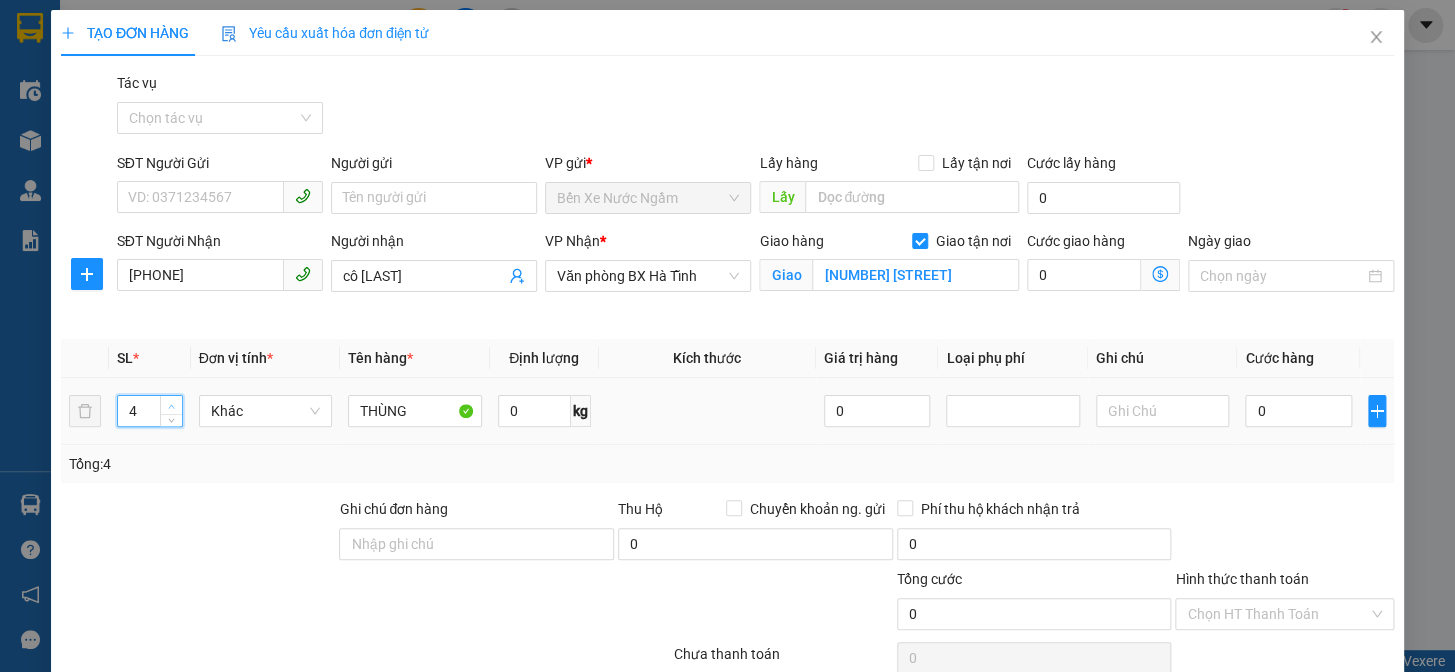 type on "5" 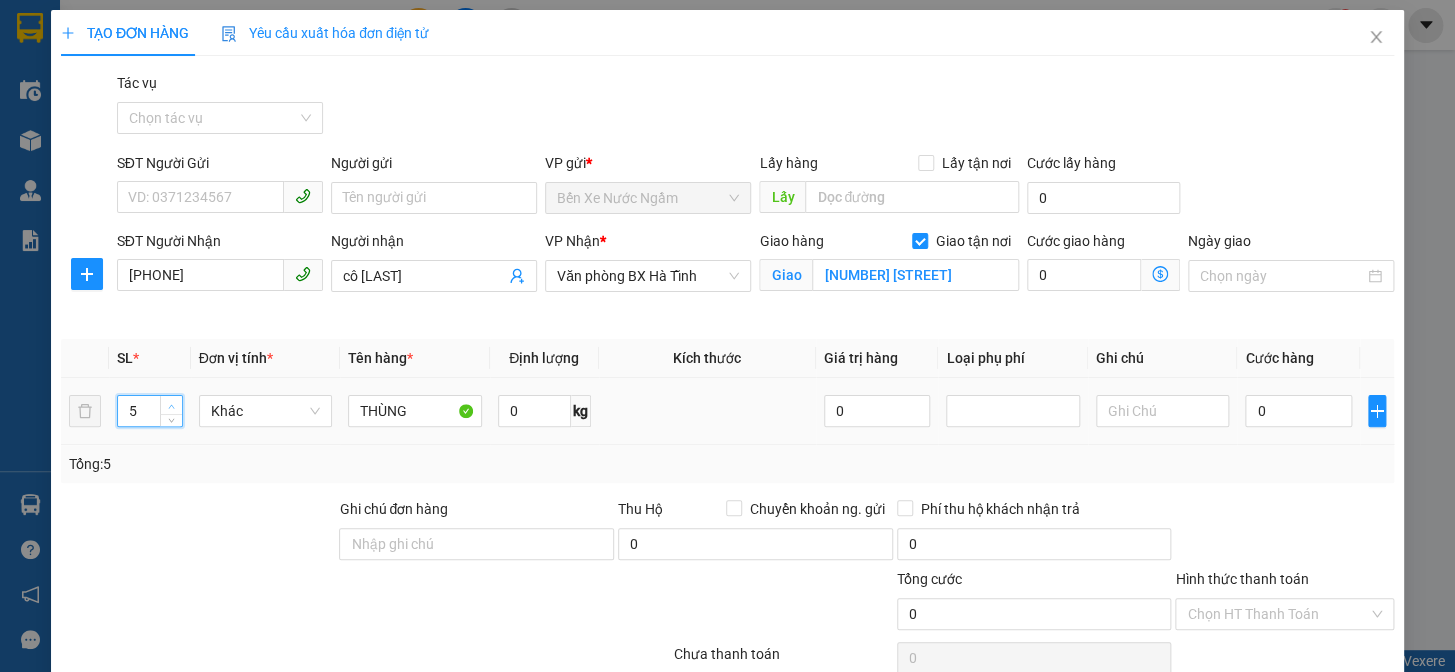 click 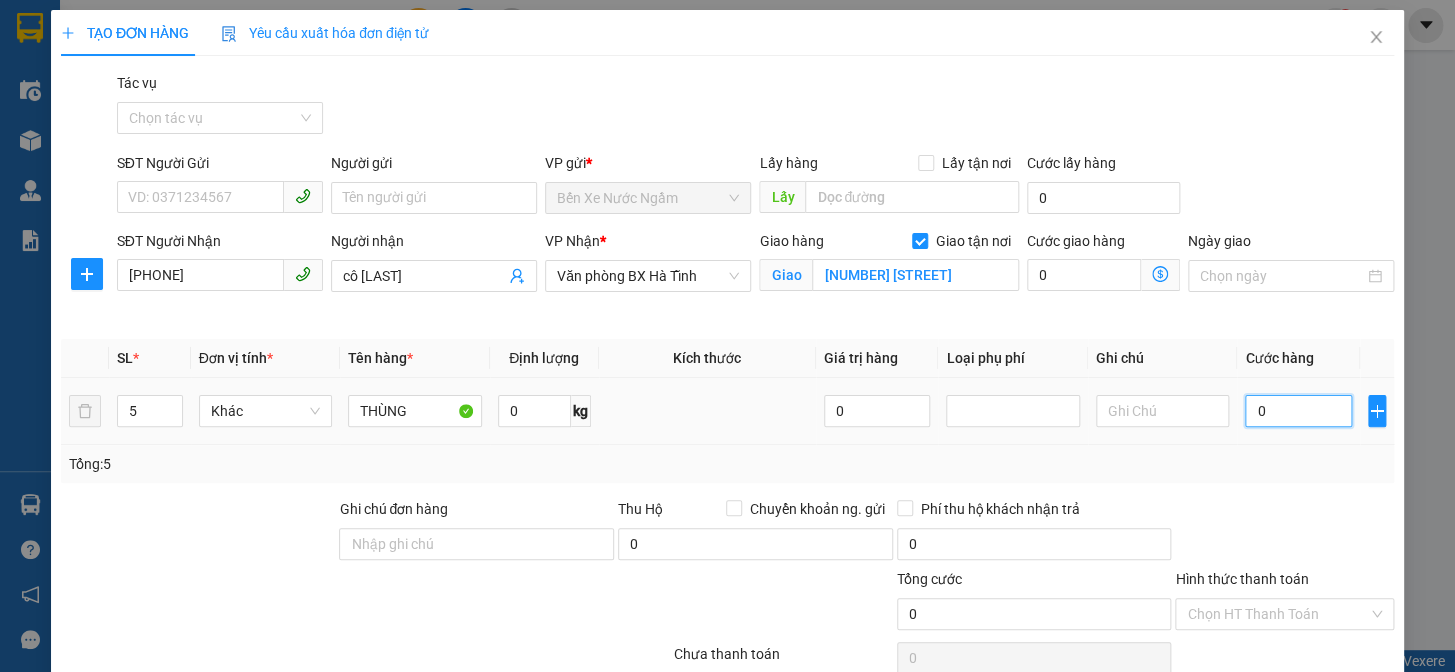 click on "0" at bounding box center [1298, 411] 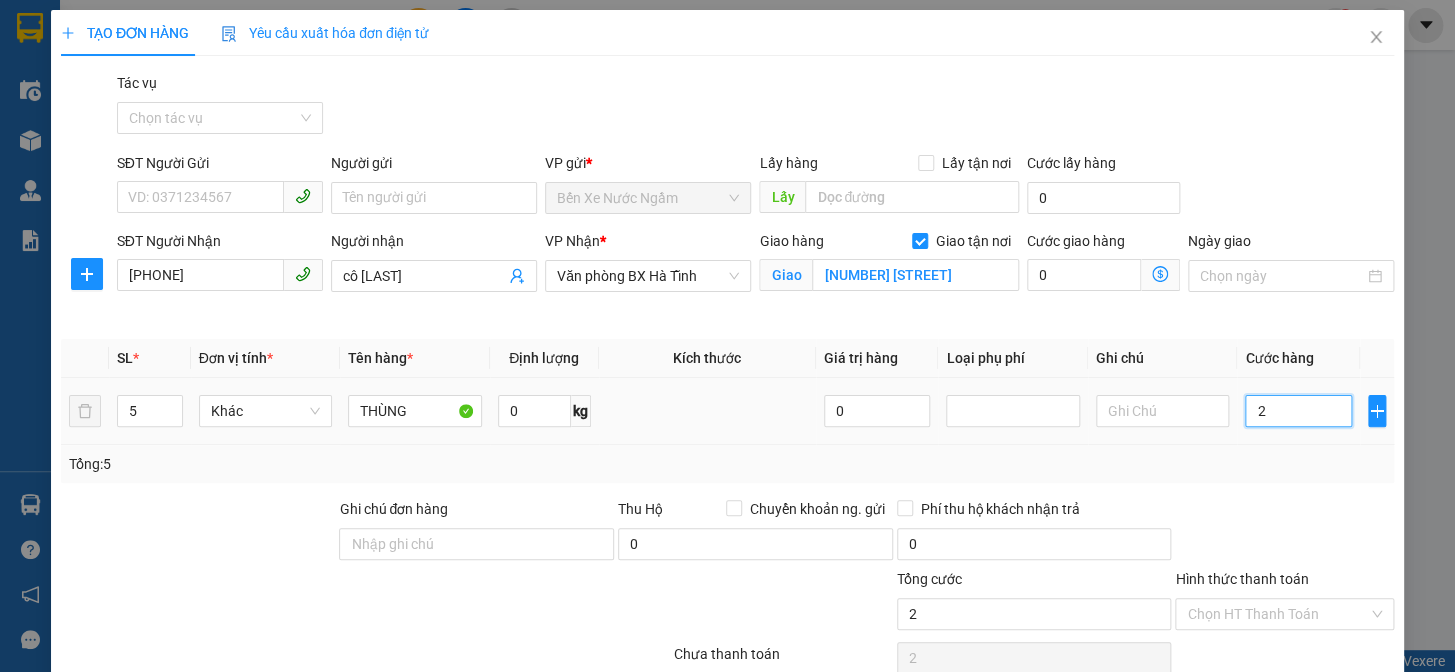 type on "20" 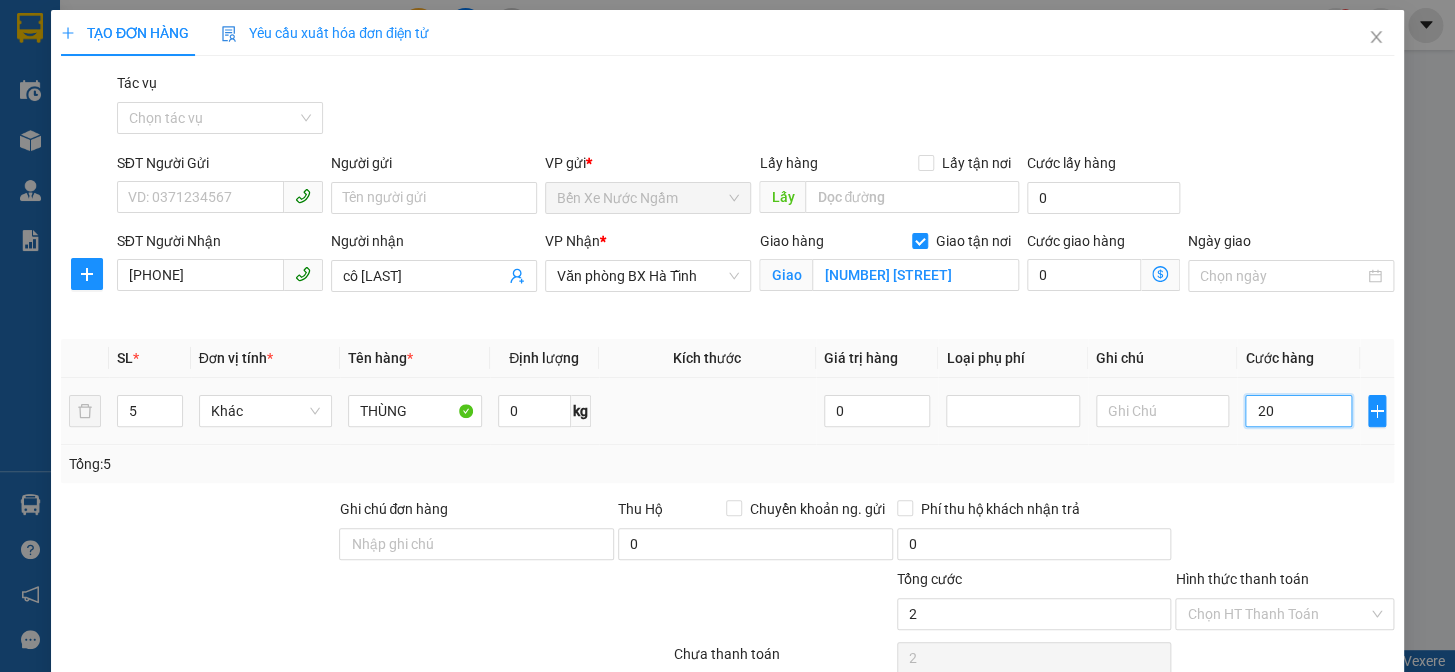 type on "20" 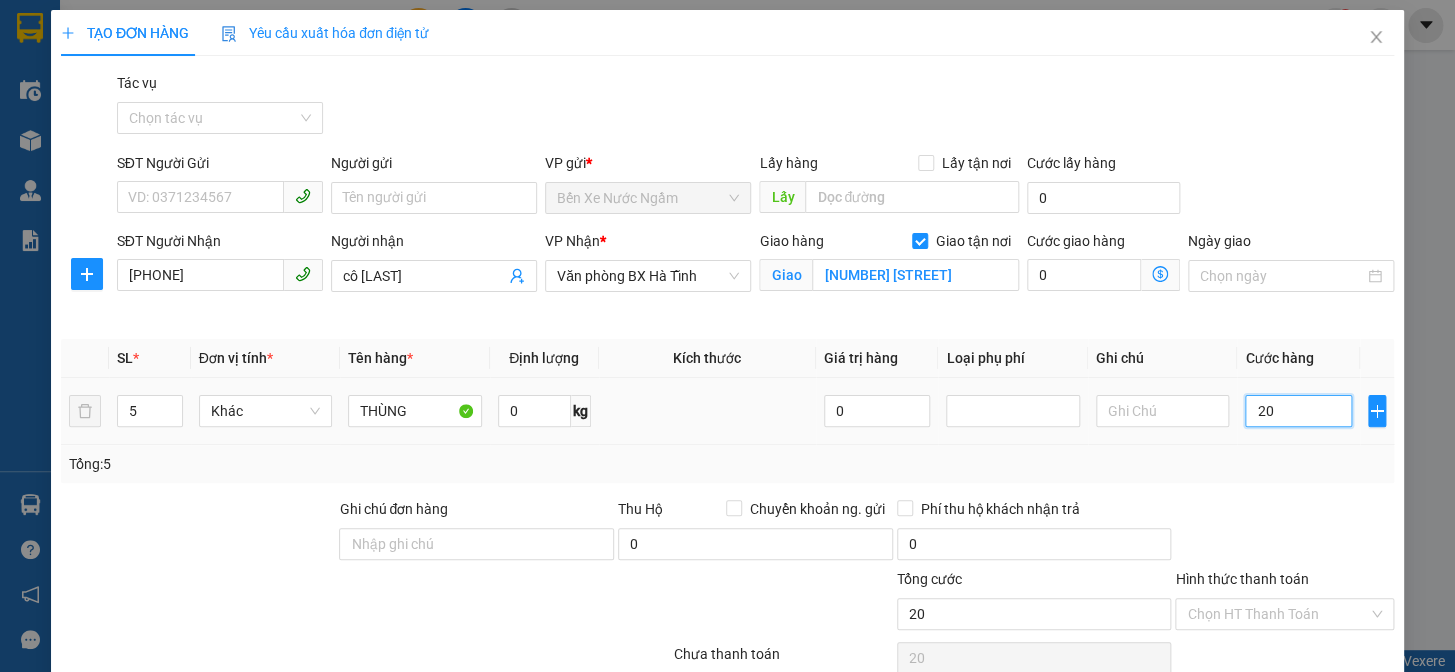 type on "200" 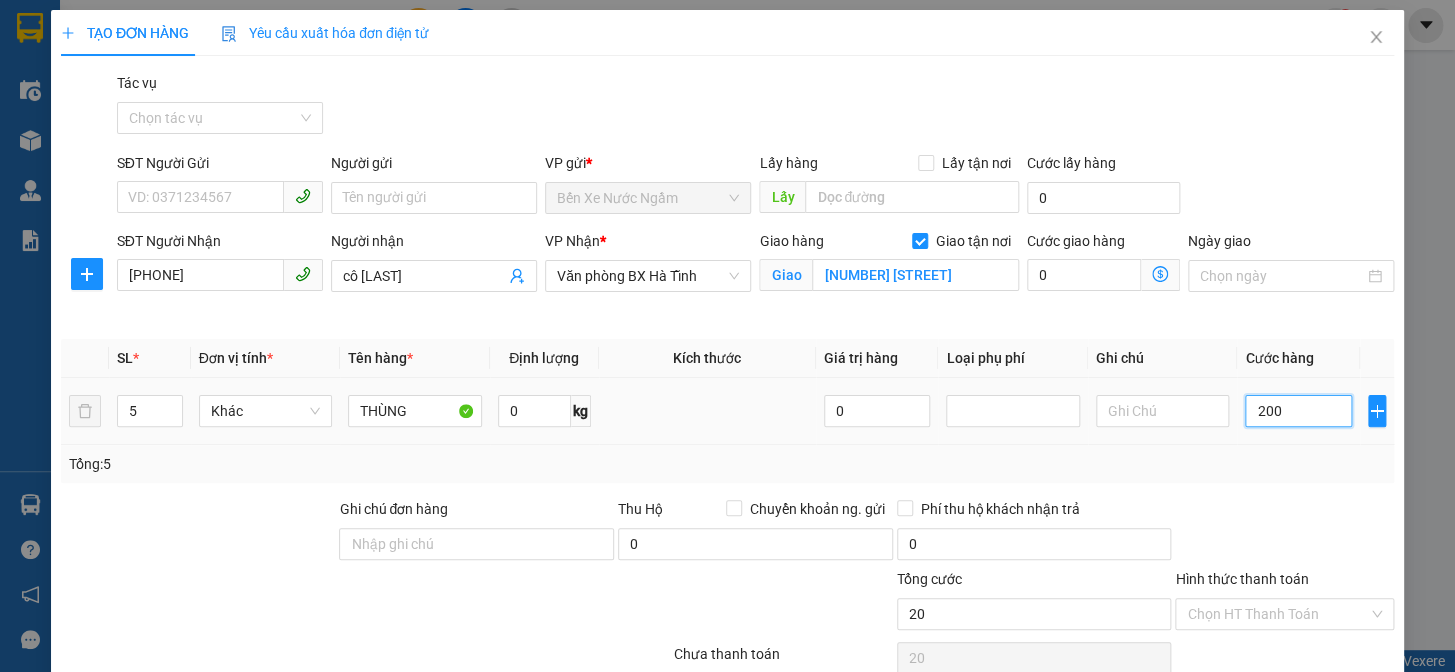 type on "200" 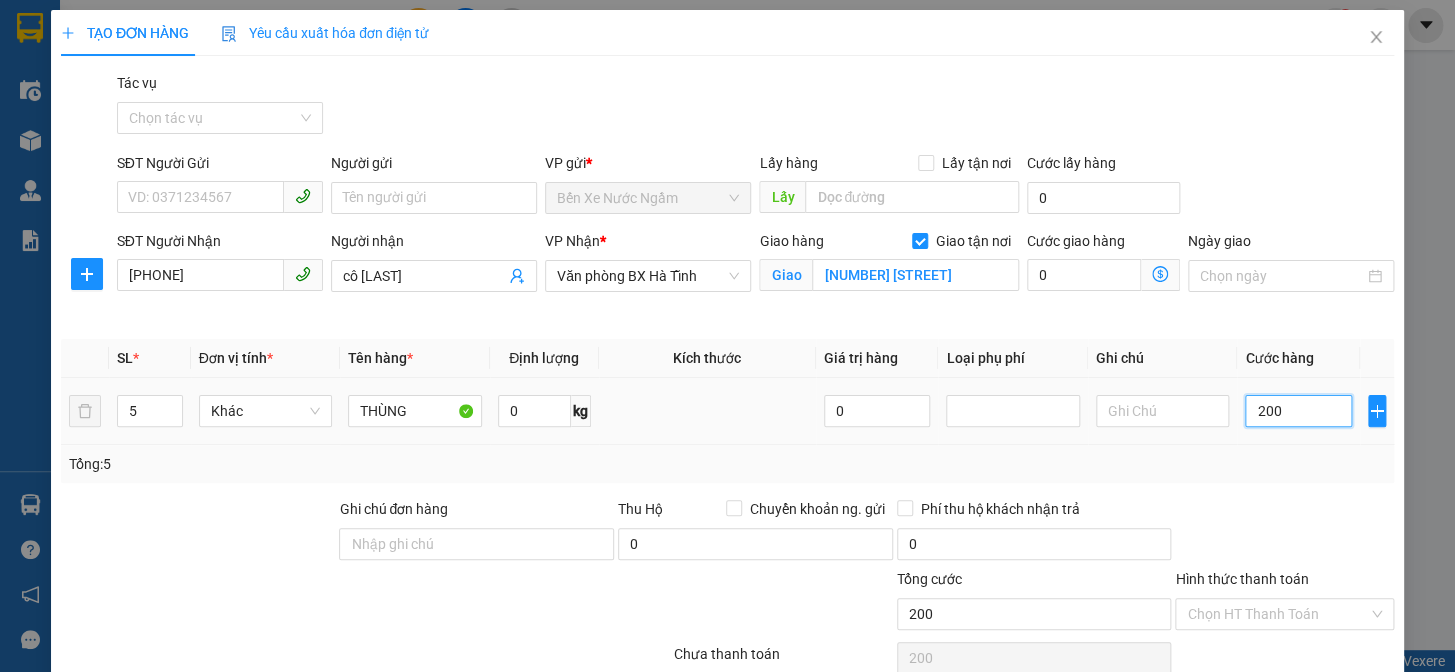 type on "2.000" 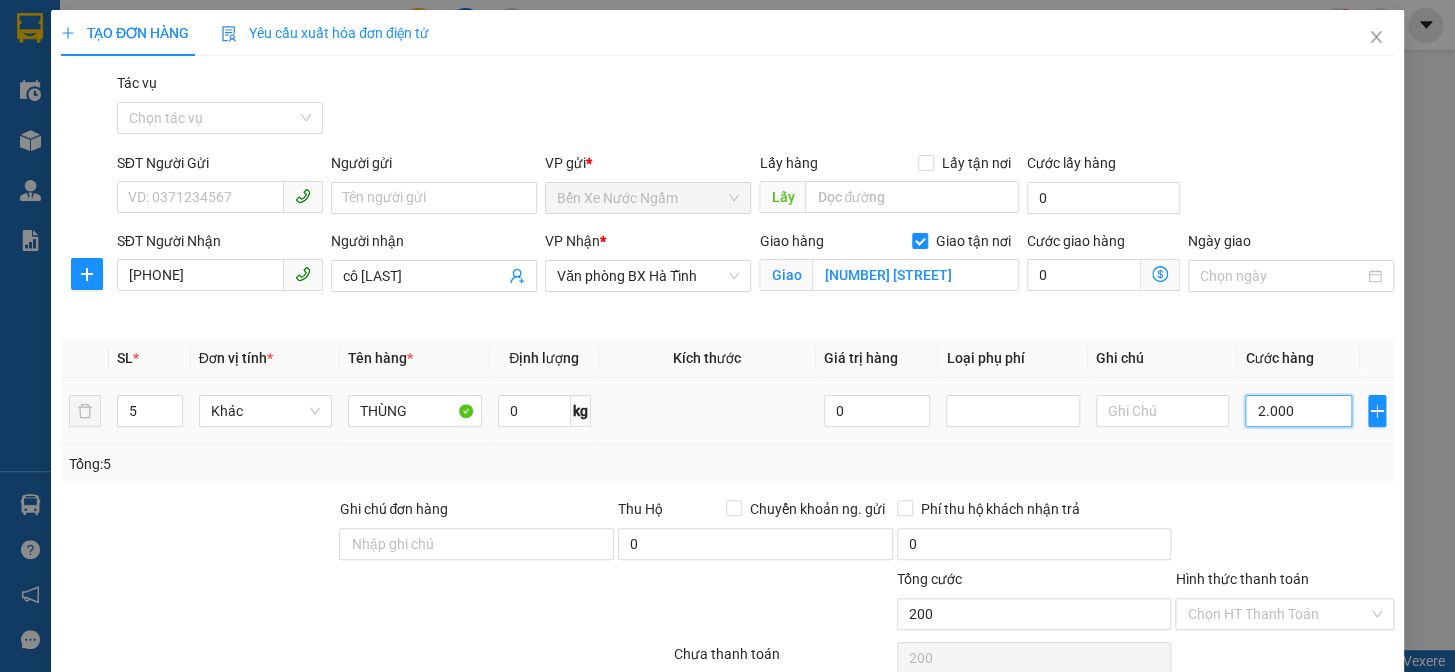 type on "2.000" 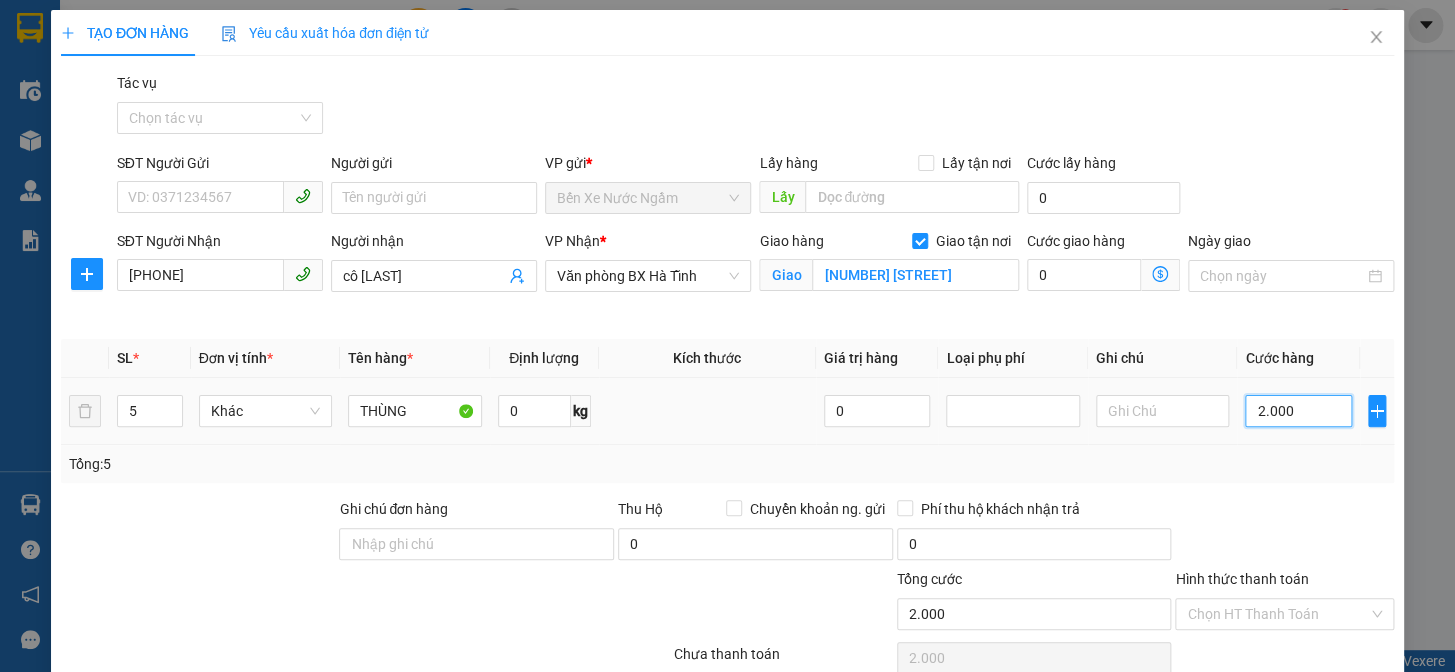 type on "20.000" 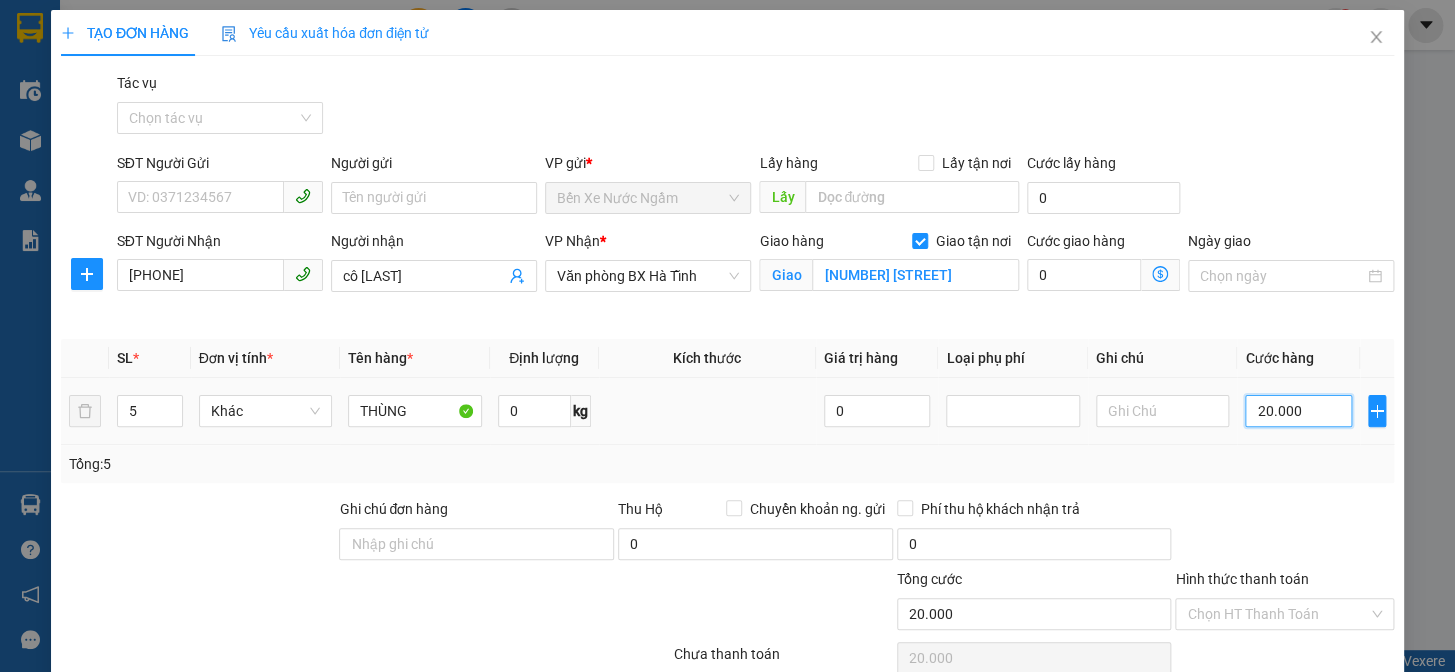 type on "200.000" 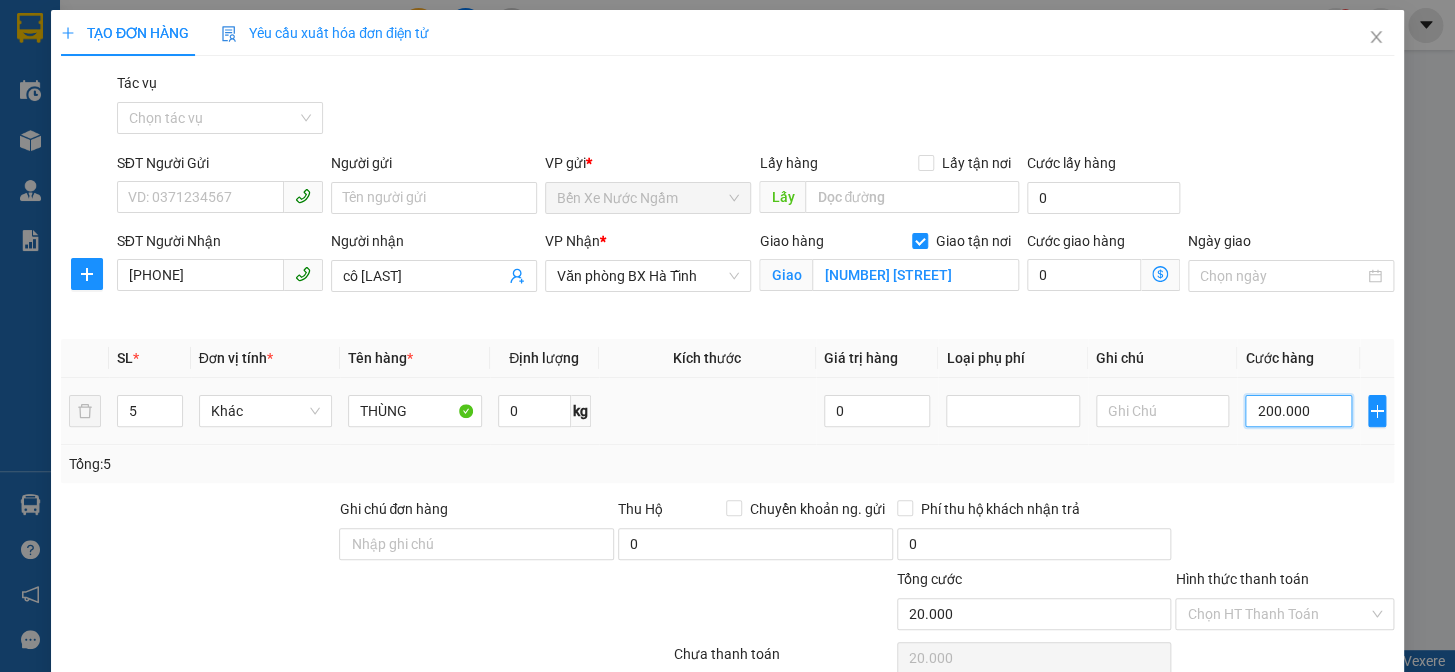 type on "200.000" 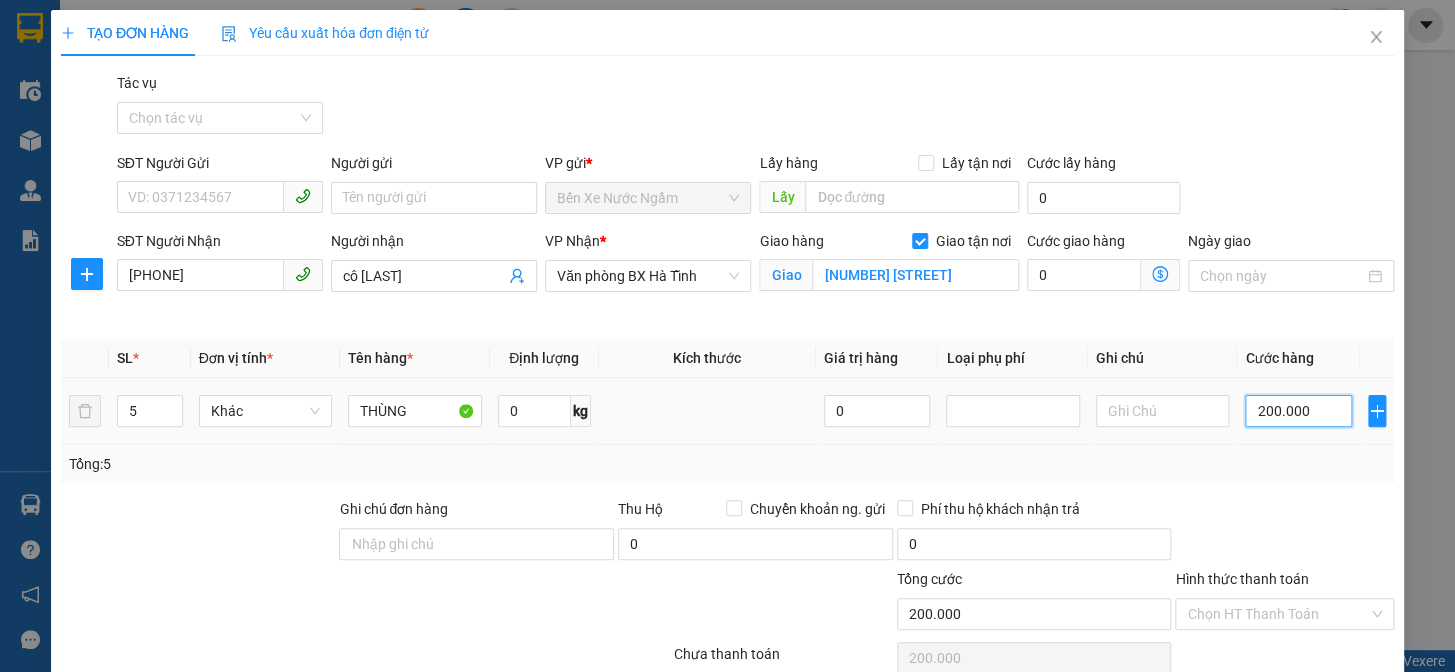 scroll, scrollTop: 152, scrollLeft: 0, axis: vertical 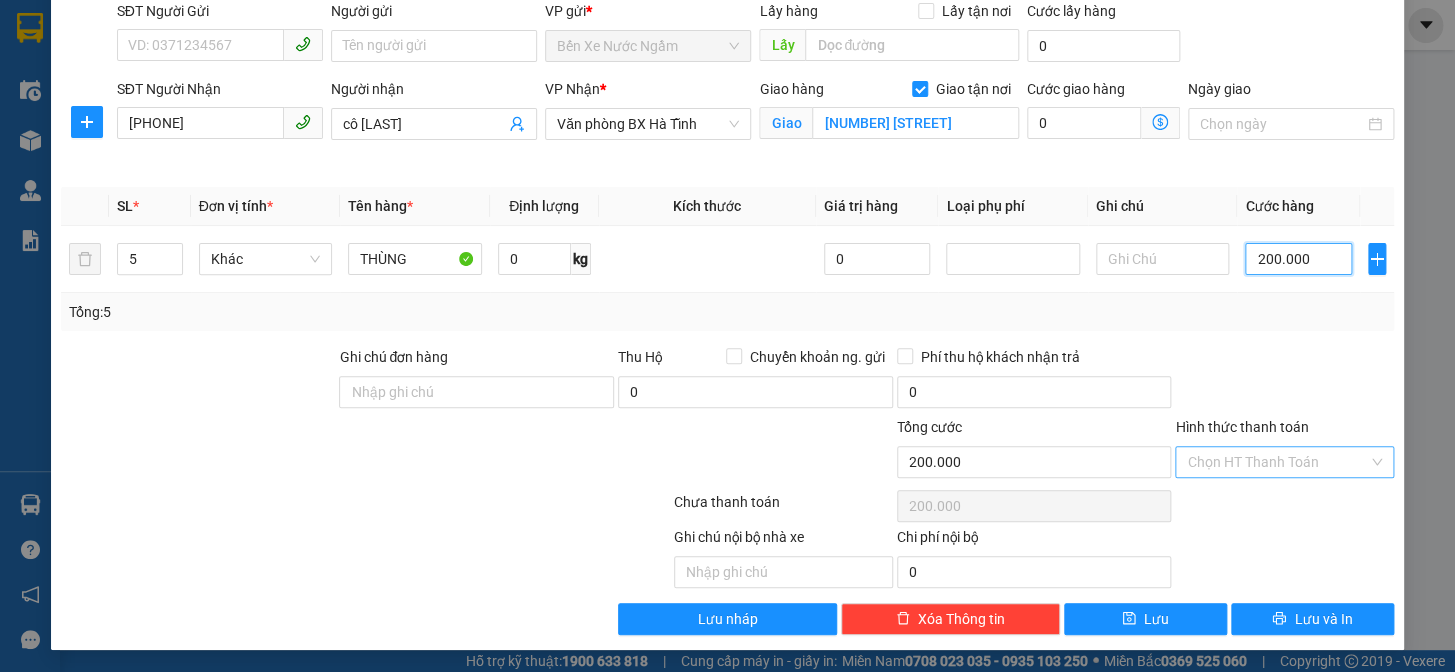 type on "200.000" 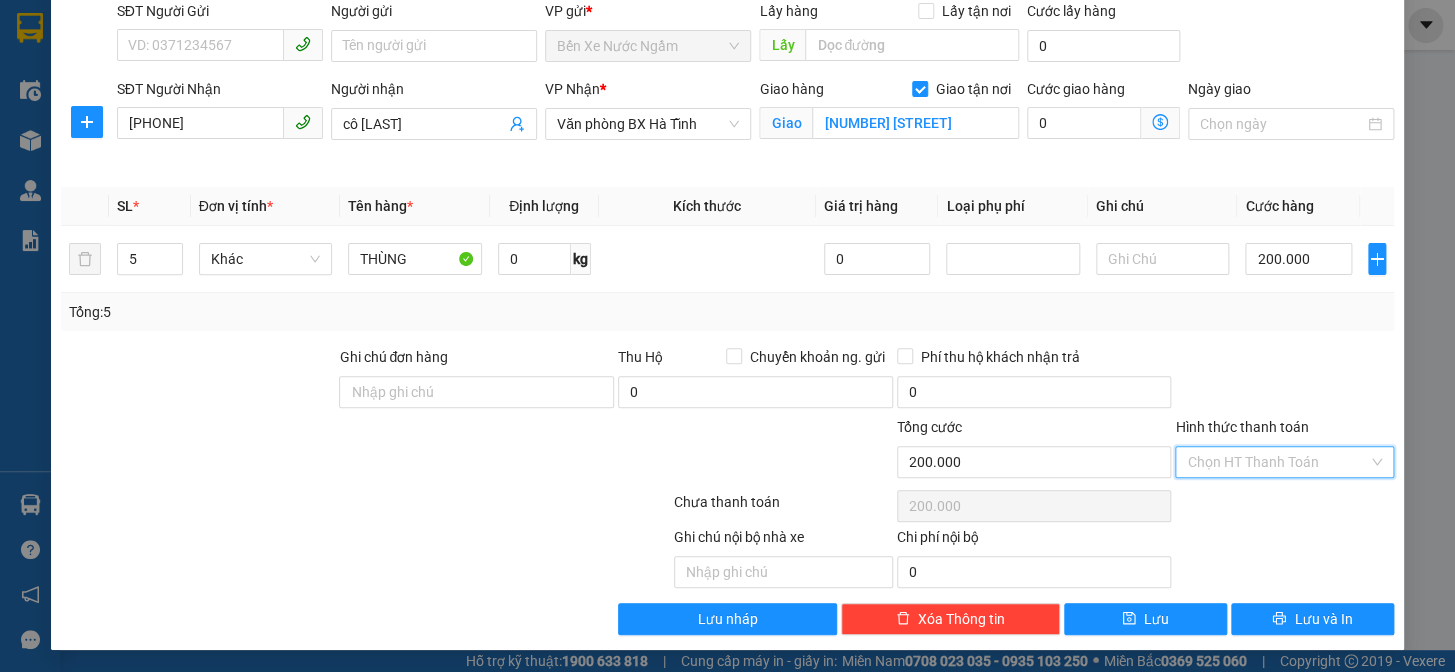 click on "Hình thức thanh toán" at bounding box center (1277, 462) 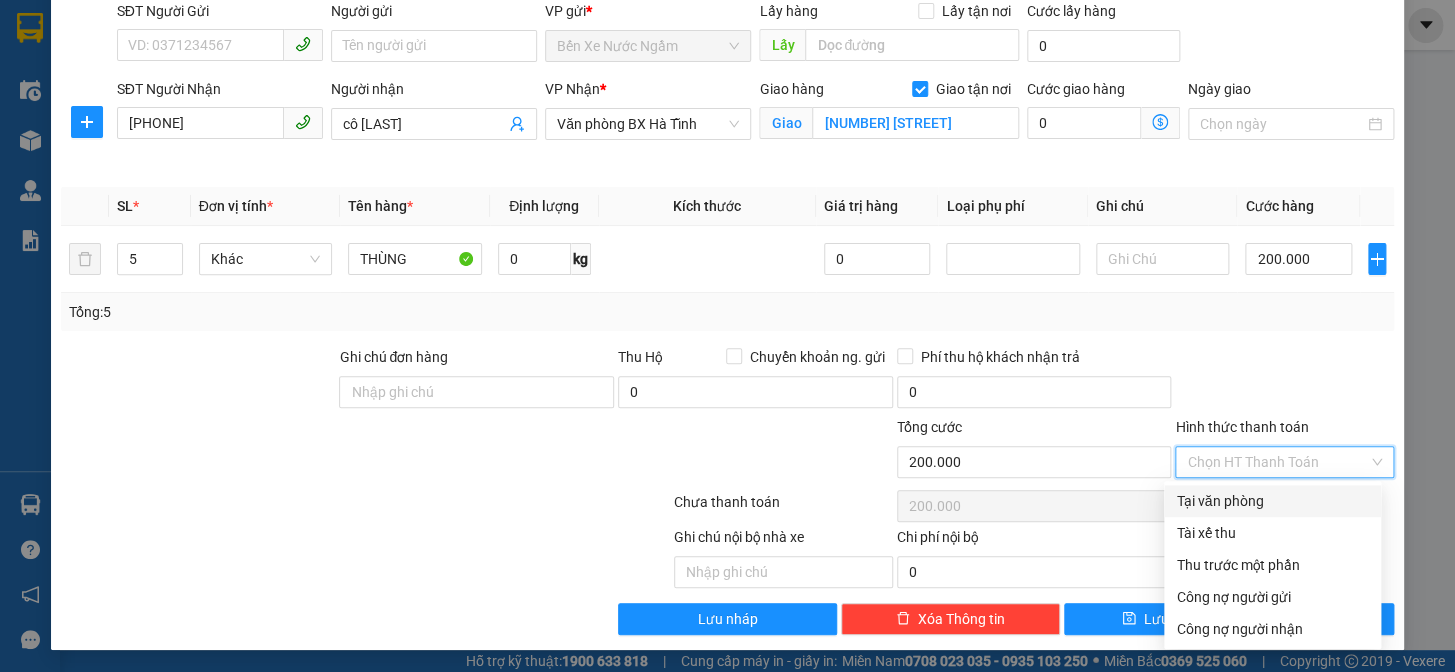 click on "Tại văn phòng" at bounding box center (1272, 501) 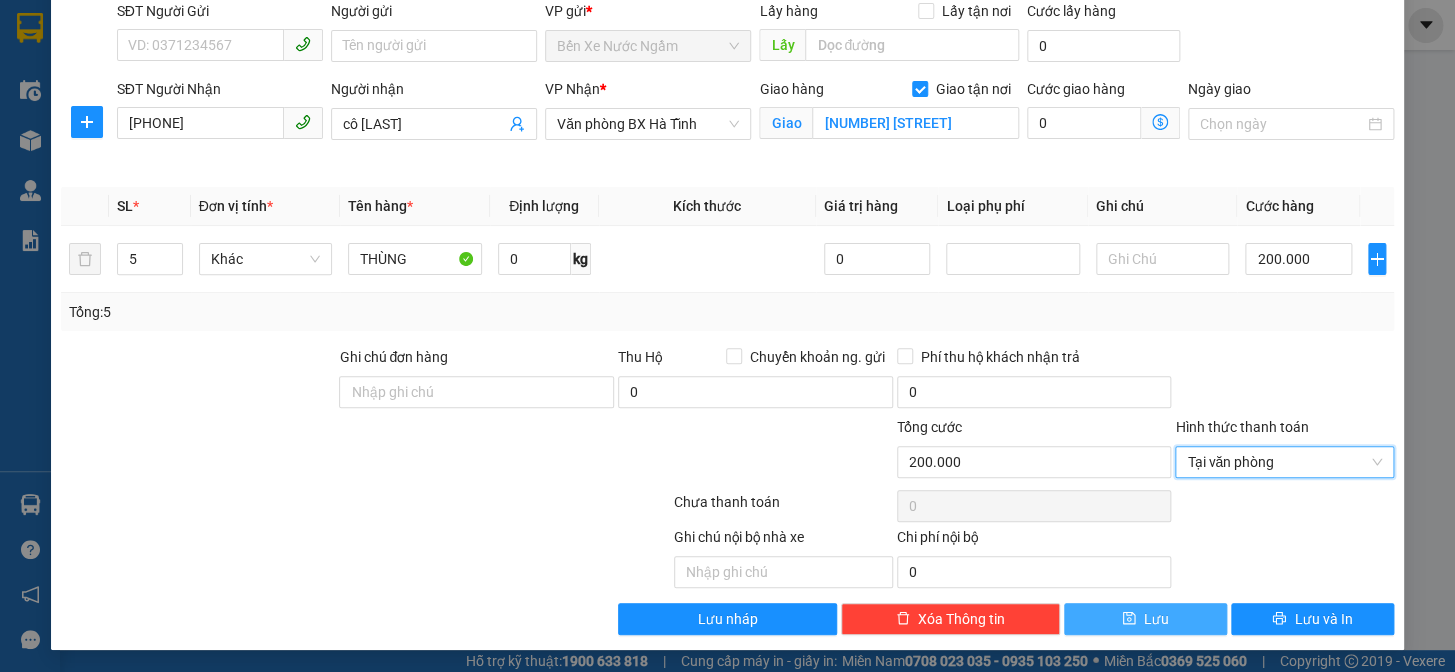 click on "Lưu" at bounding box center (1156, 619) 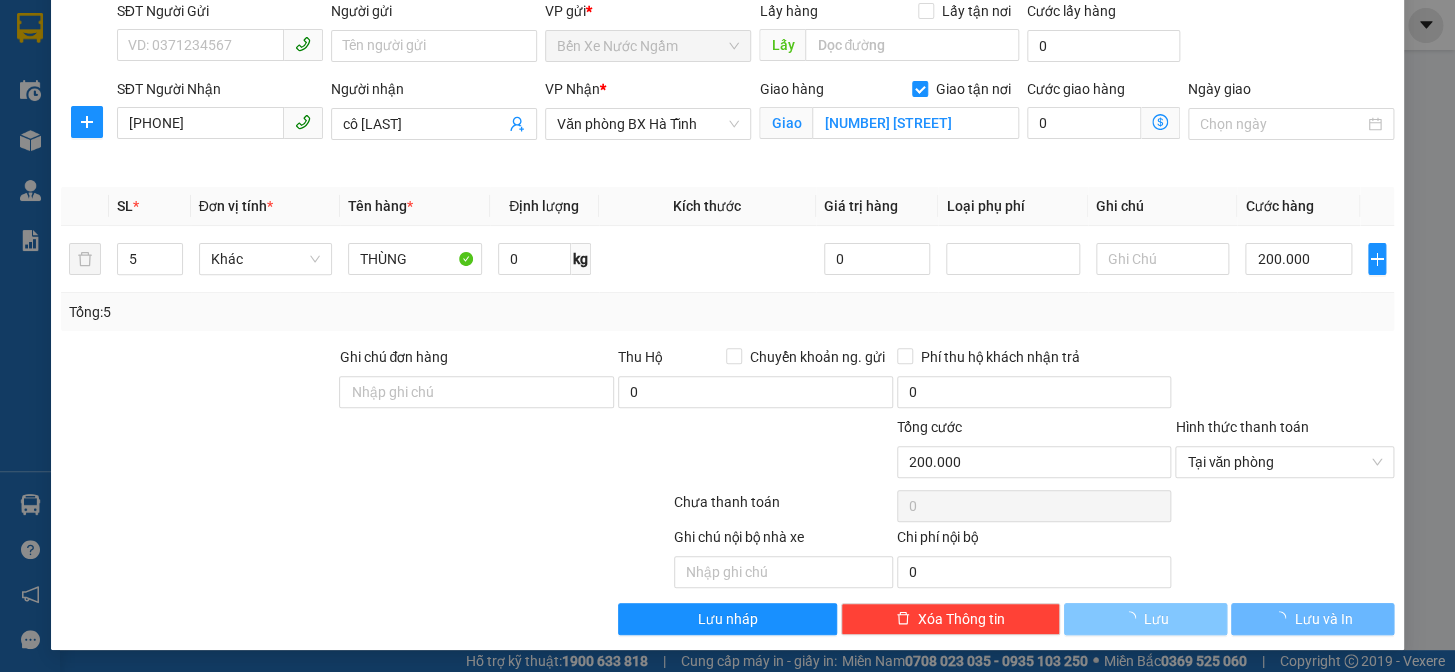 type 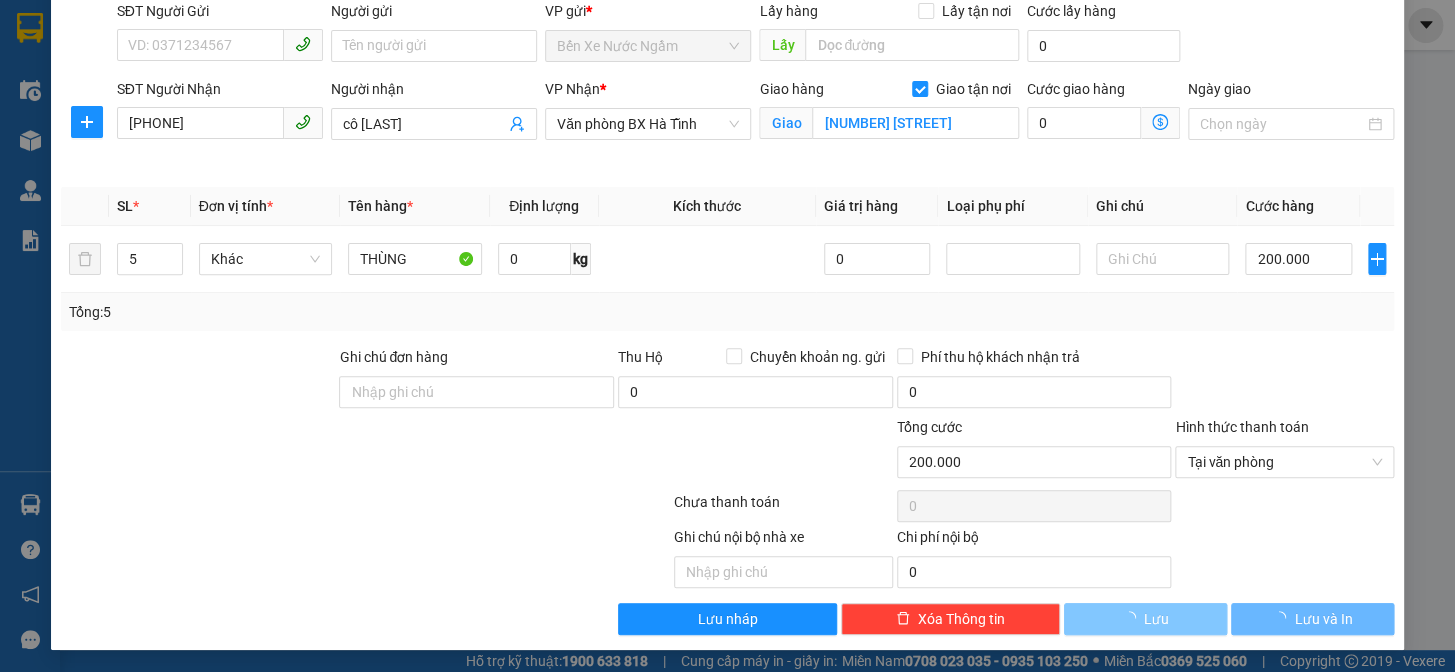 type 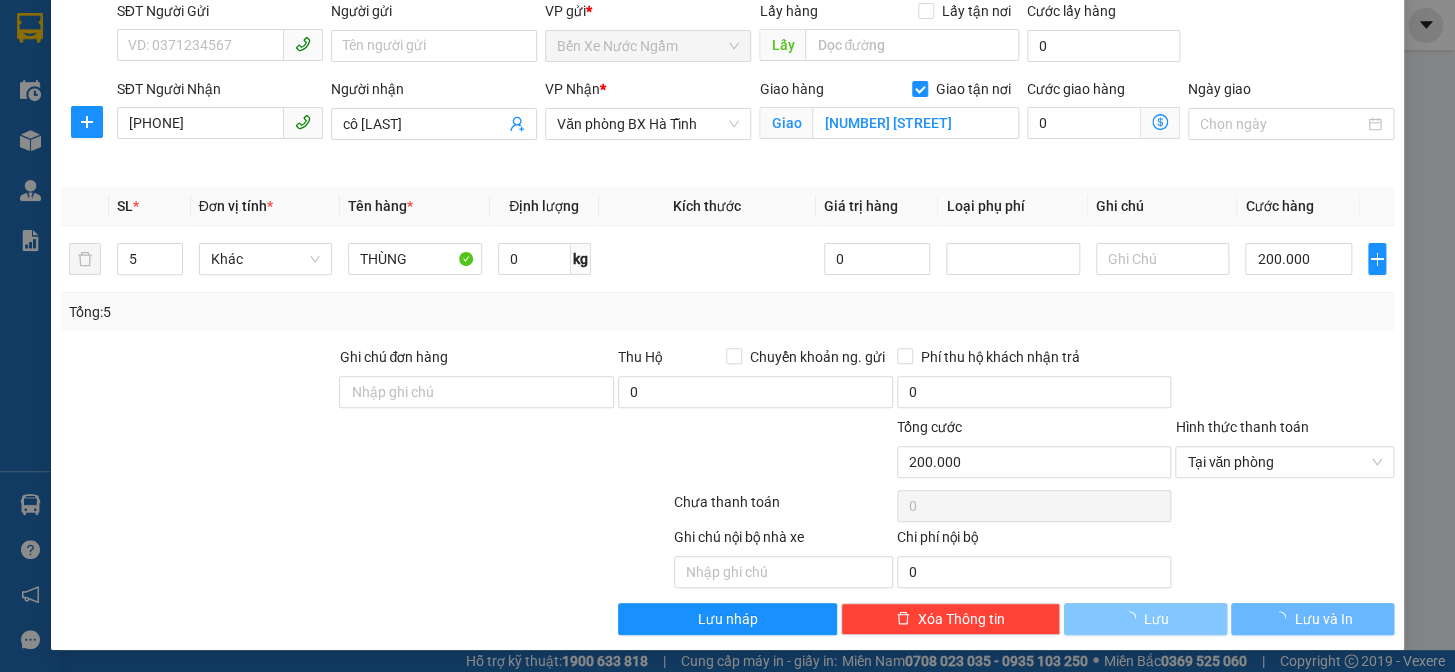 type on "0" 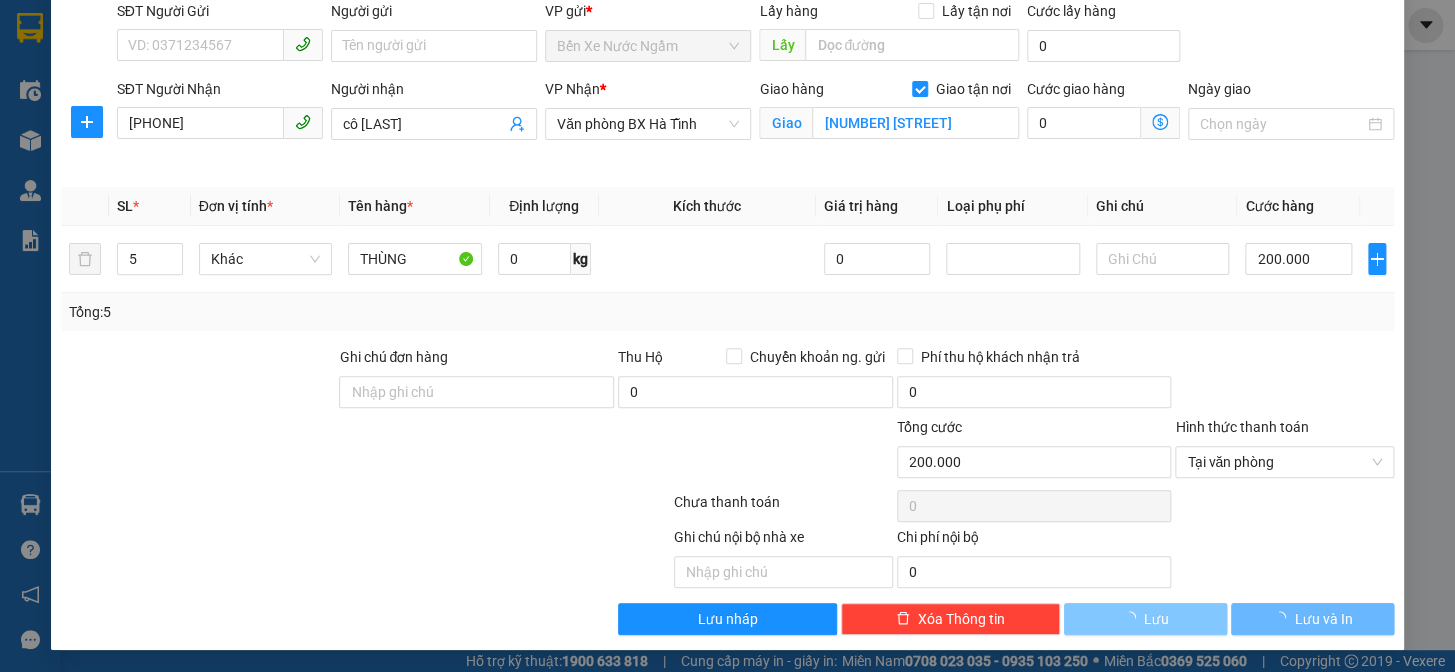 type on "0" 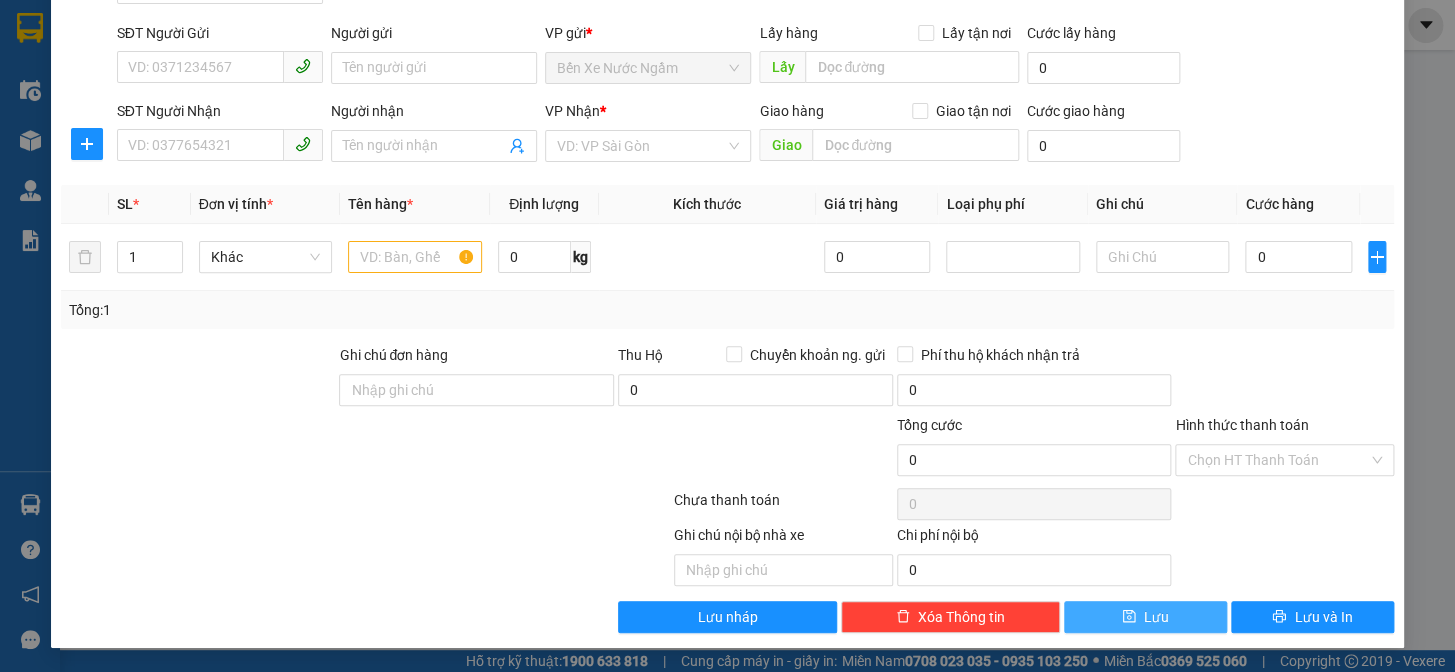 scroll, scrollTop: 129, scrollLeft: 0, axis: vertical 